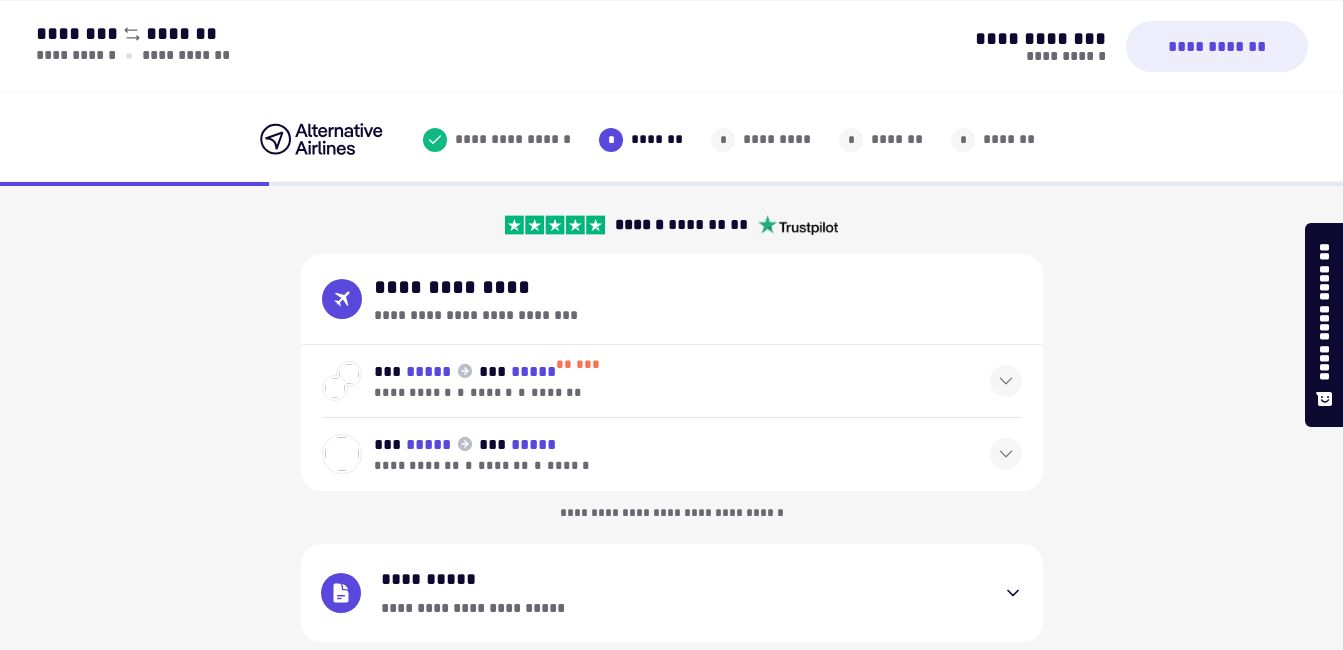 select on "**" 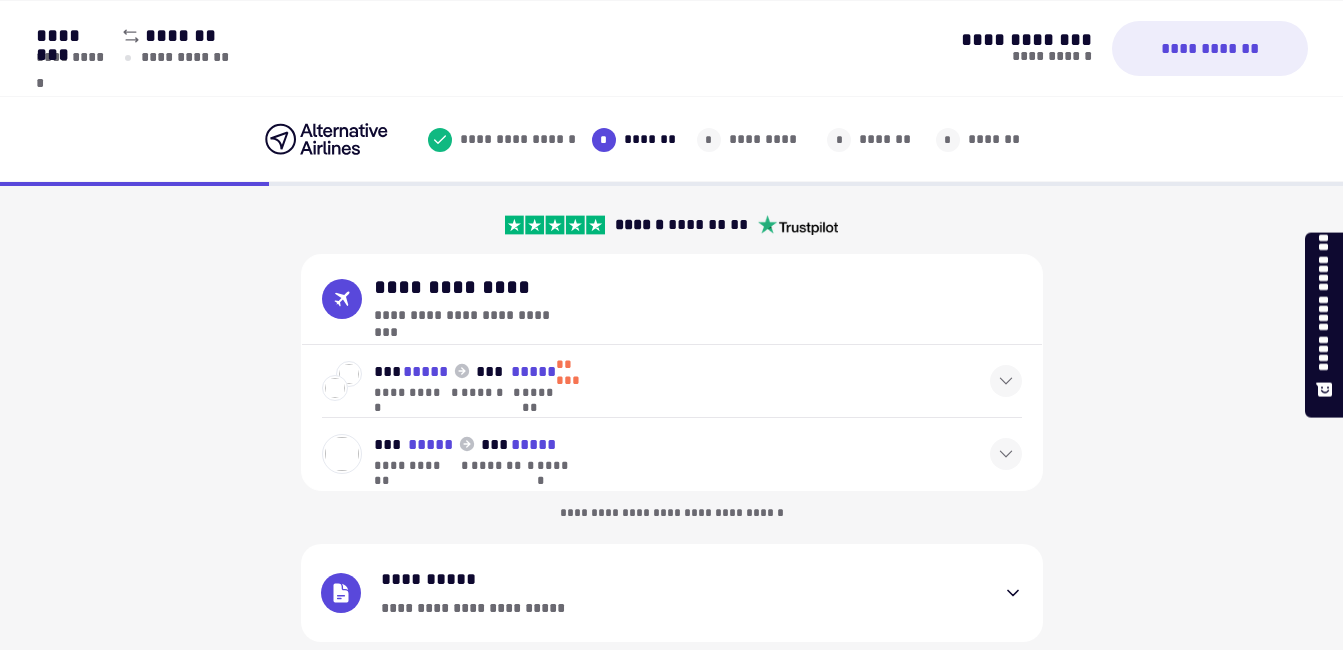 scroll, scrollTop: 300, scrollLeft: 0, axis: vertical 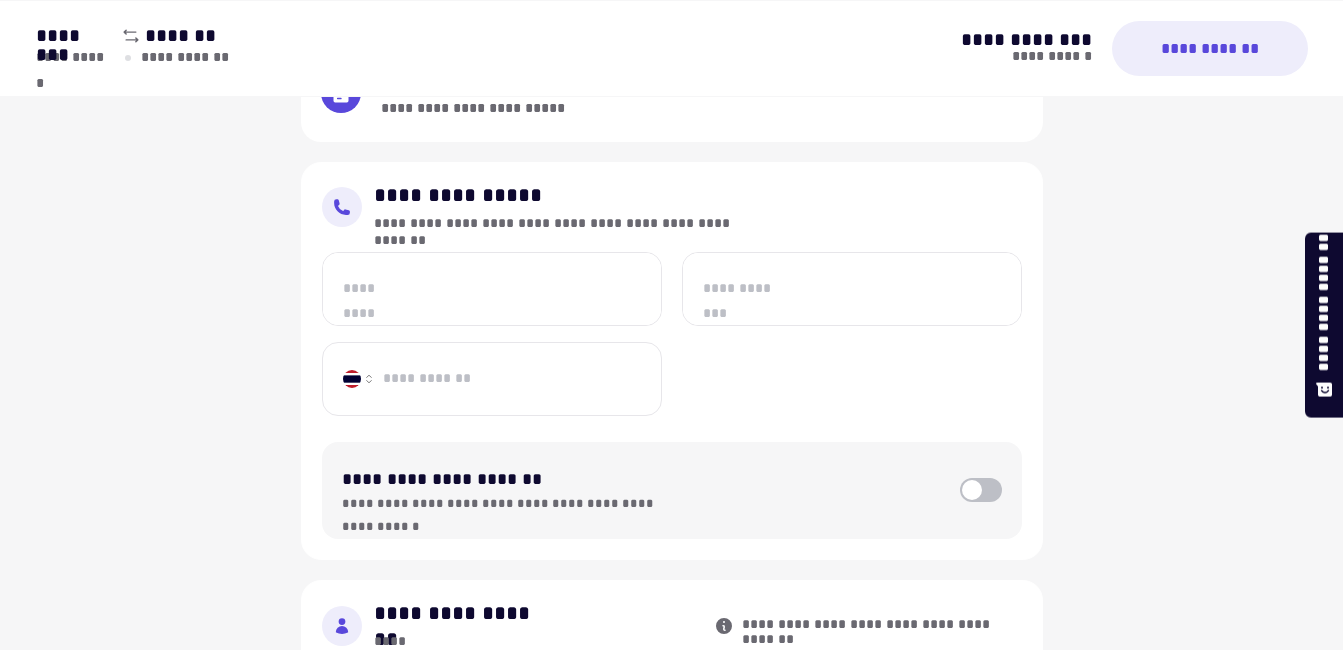 click on "*********" at bounding box center (492, 289) 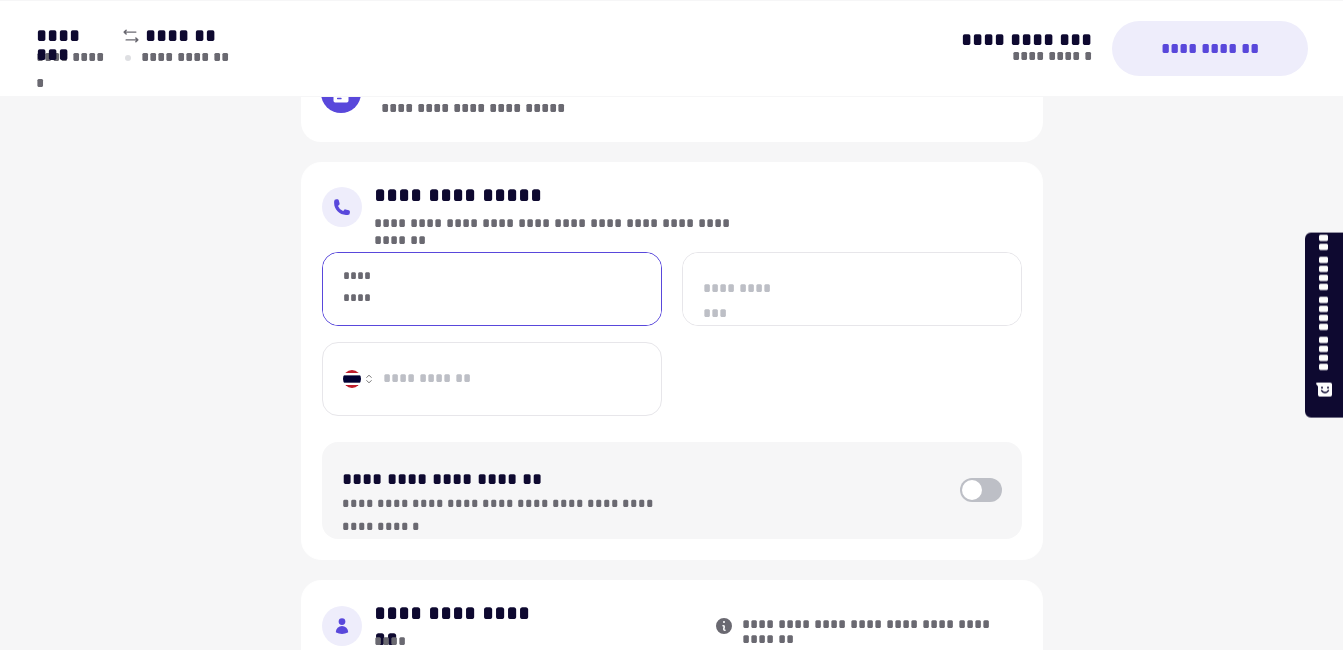 type on "**********" 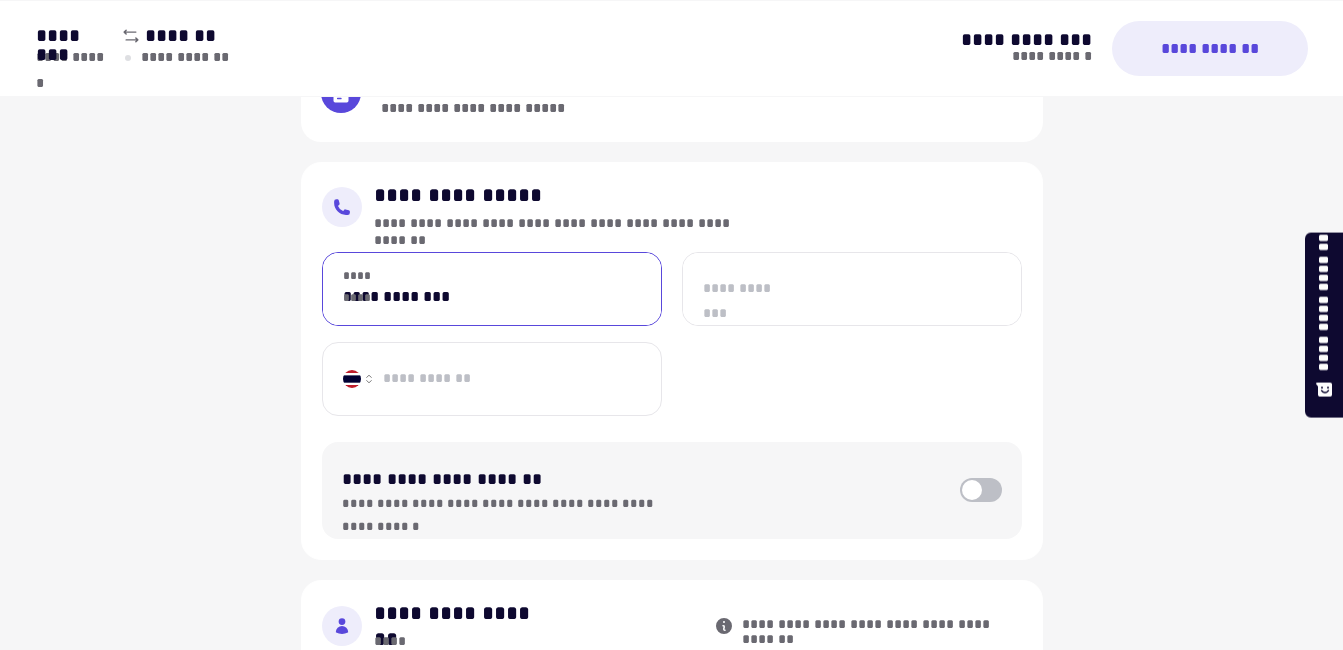 type on "**********" 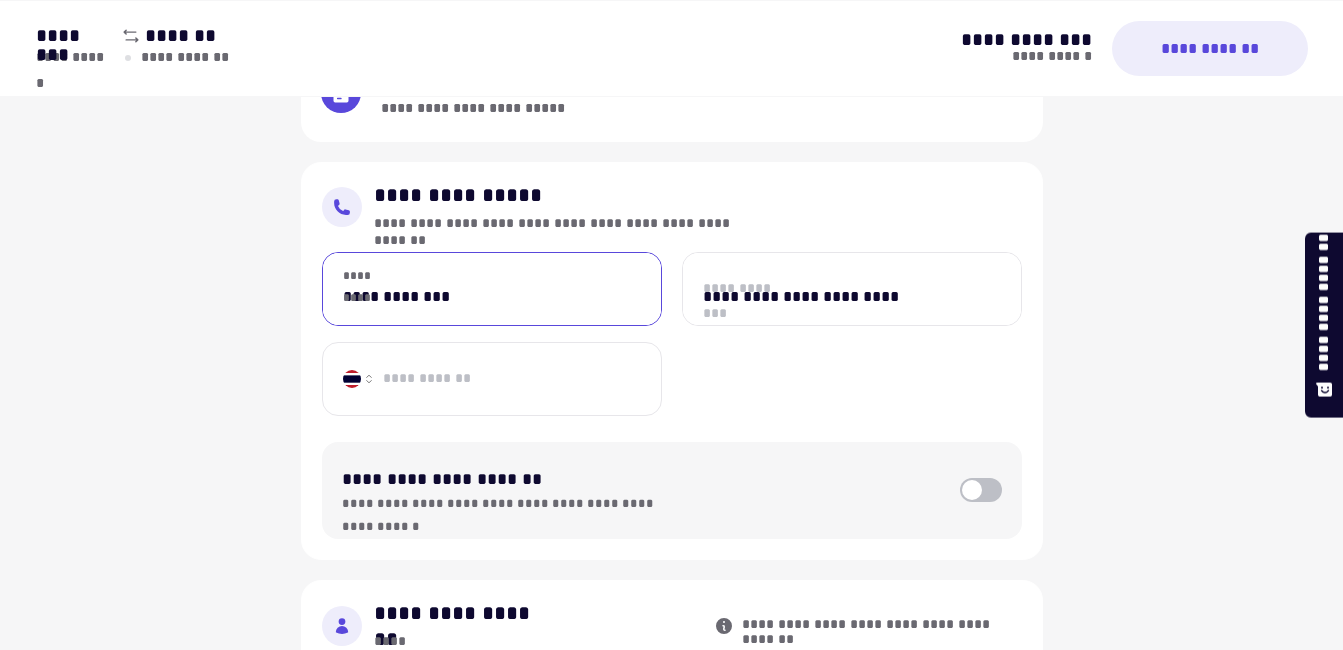 type on "**********" 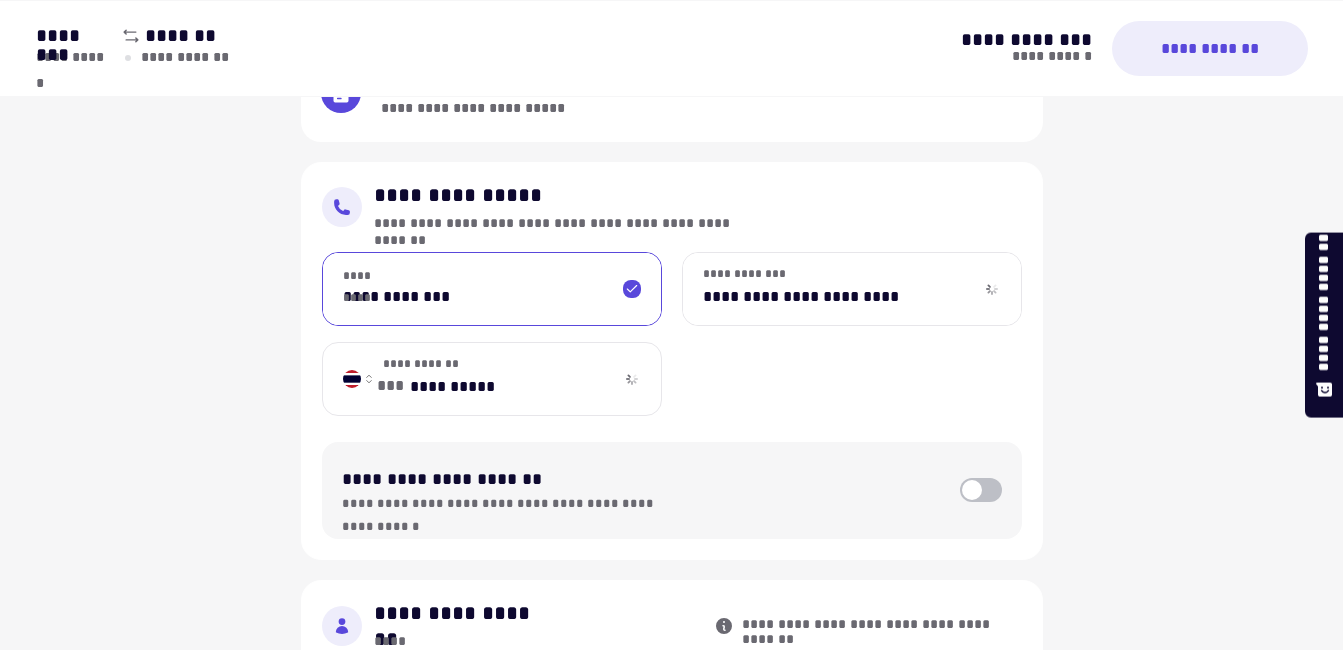type on "**********" 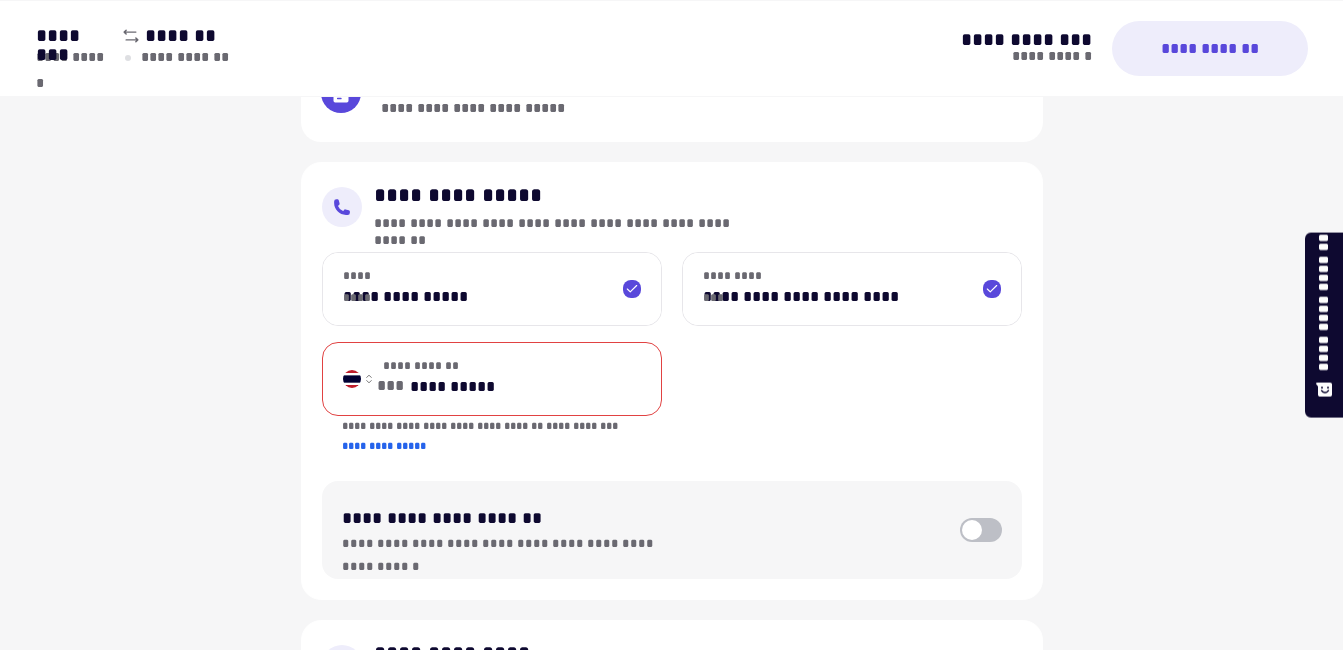drag, startPoint x: 422, startPoint y: 386, endPoint x: 465, endPoint y: 392, distance: 43.416588 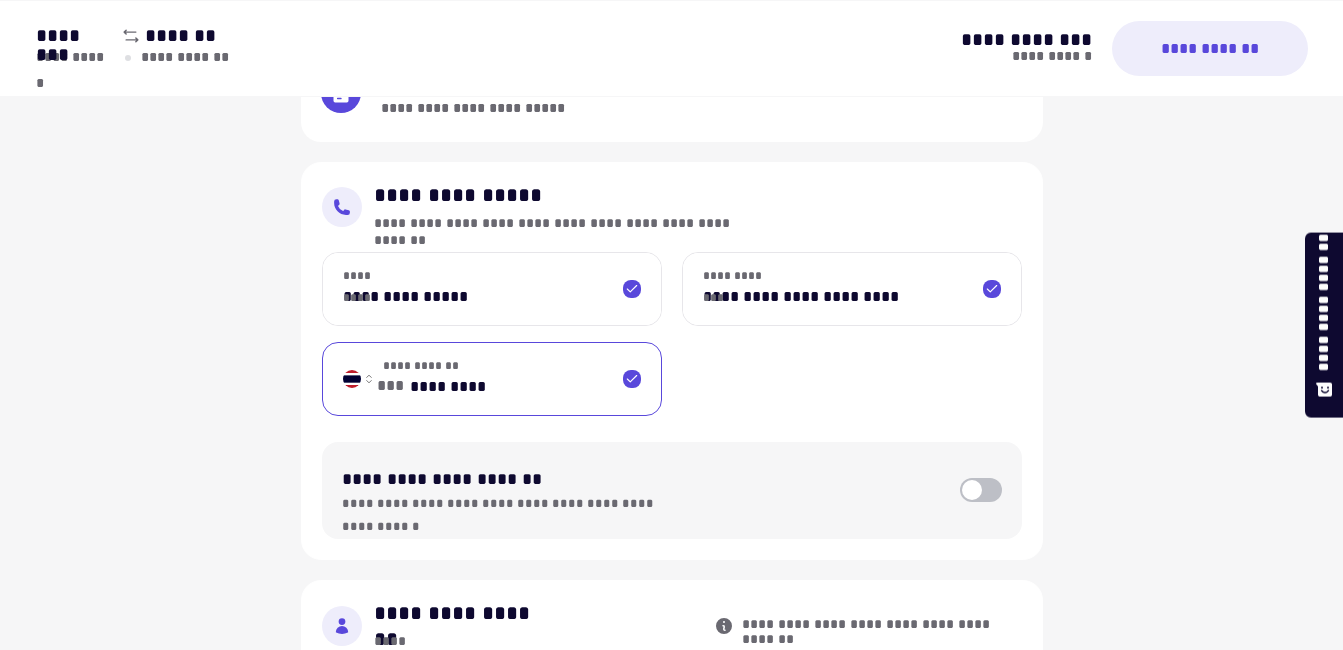 click on "**********" at bounding box center (672, 342) 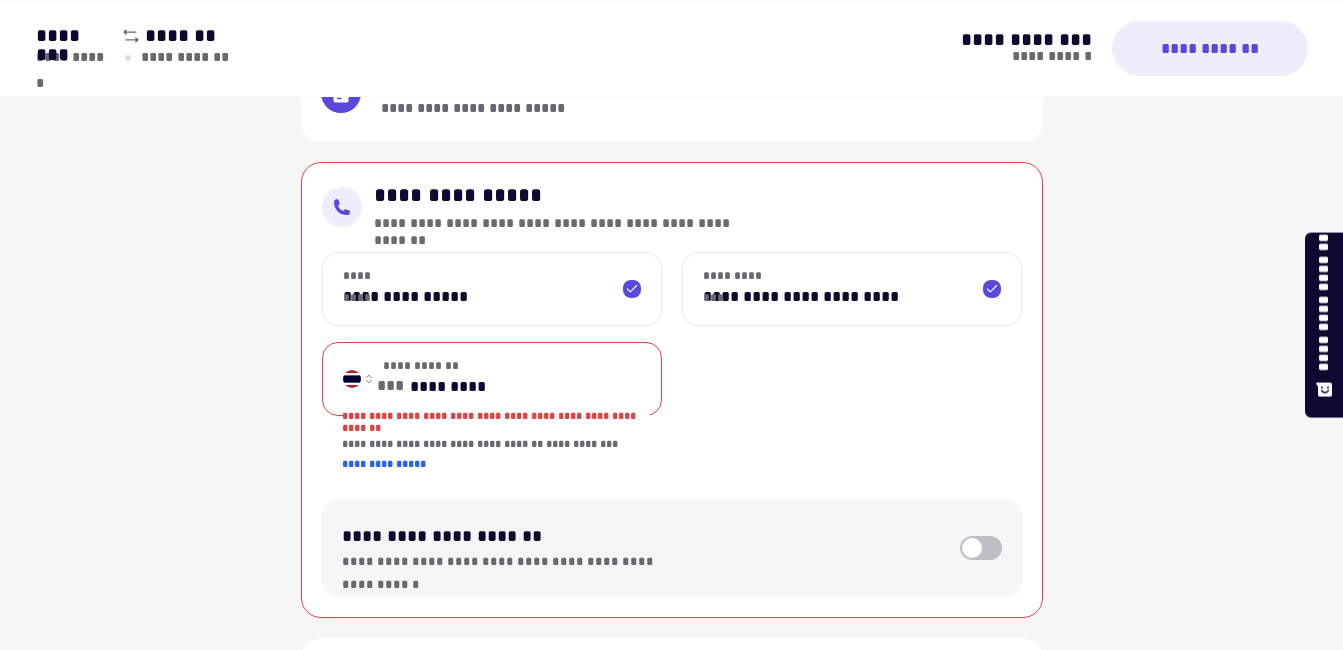 click on "**********" at bounding box center [671, 485] 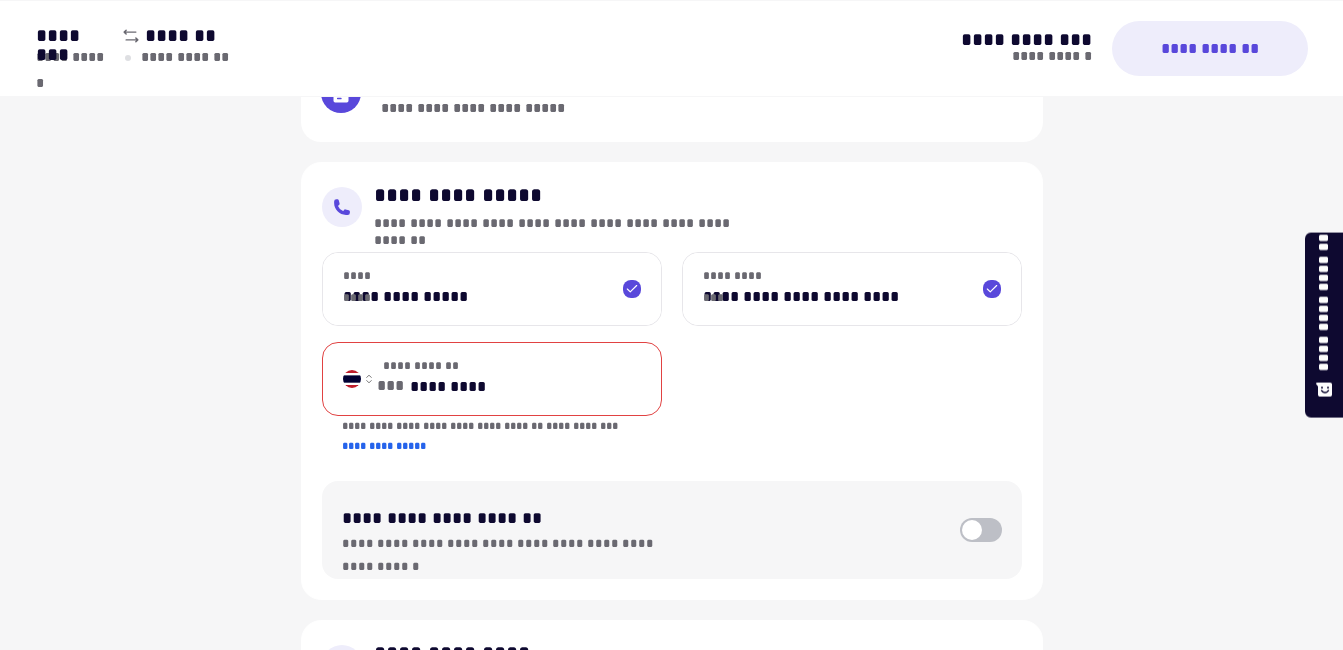 click on "*********" at bounding box center [523, 379] 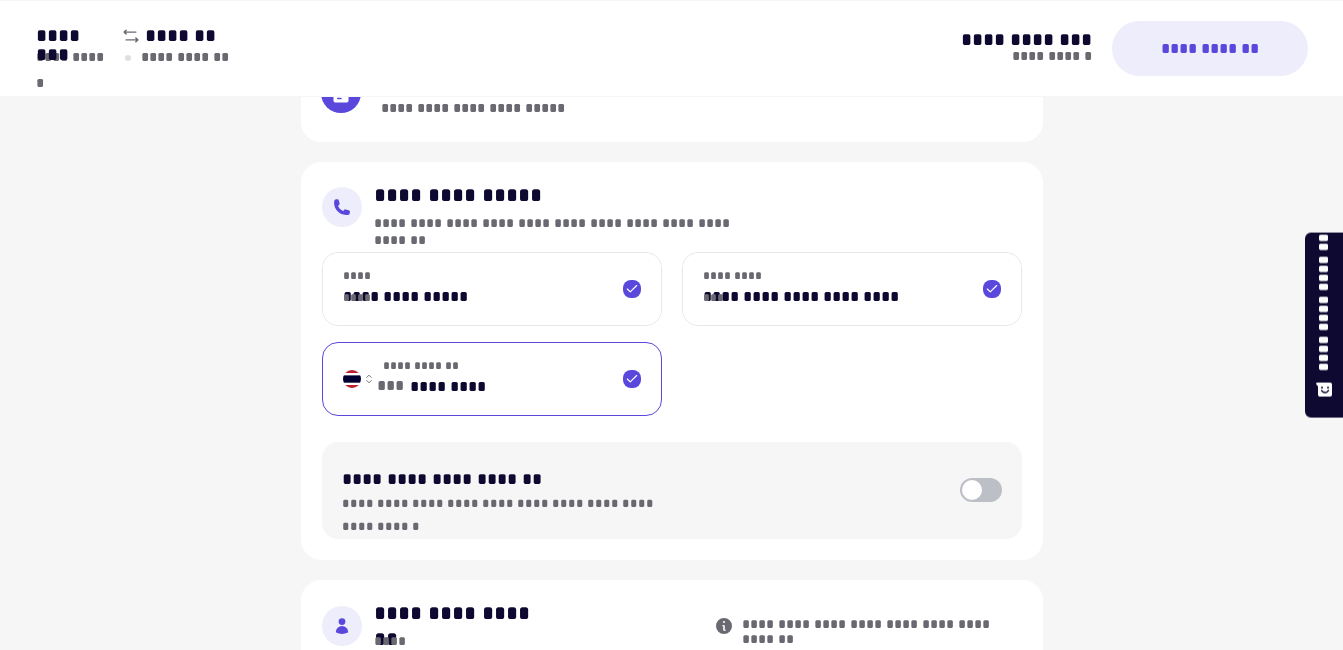 type on "*********" 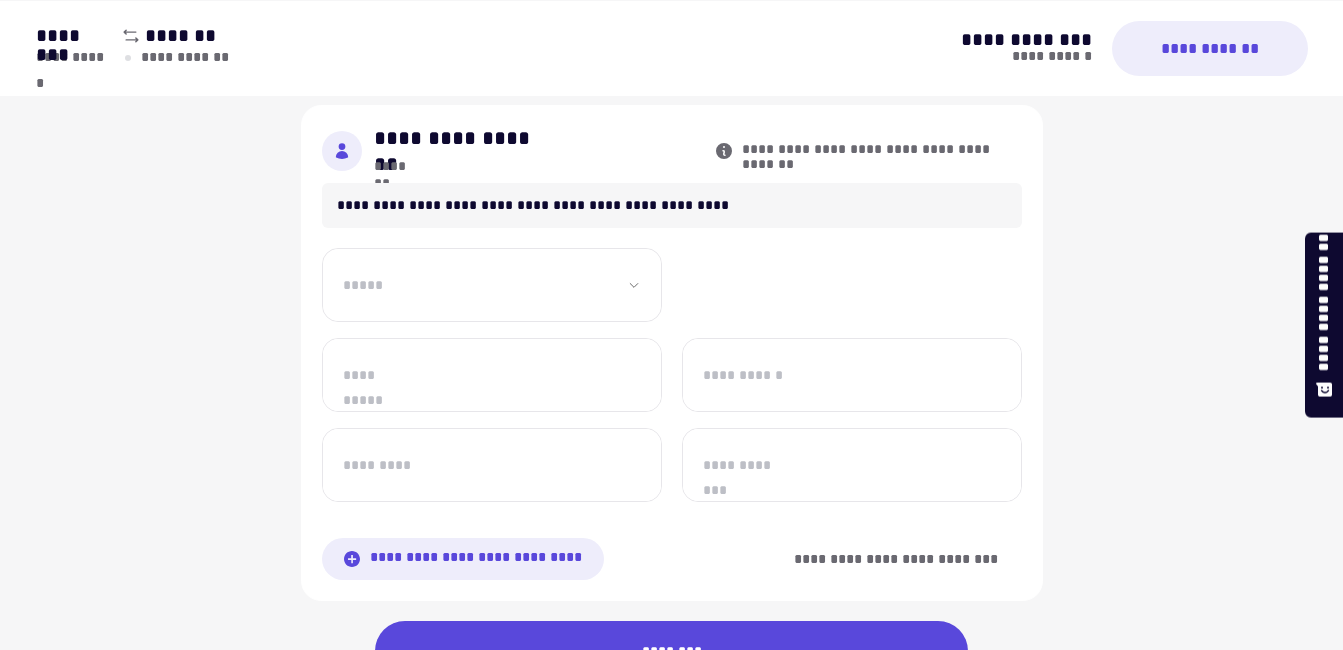 scroll, scrollTop: 1000, scrollLeft: 0, axis: vertical 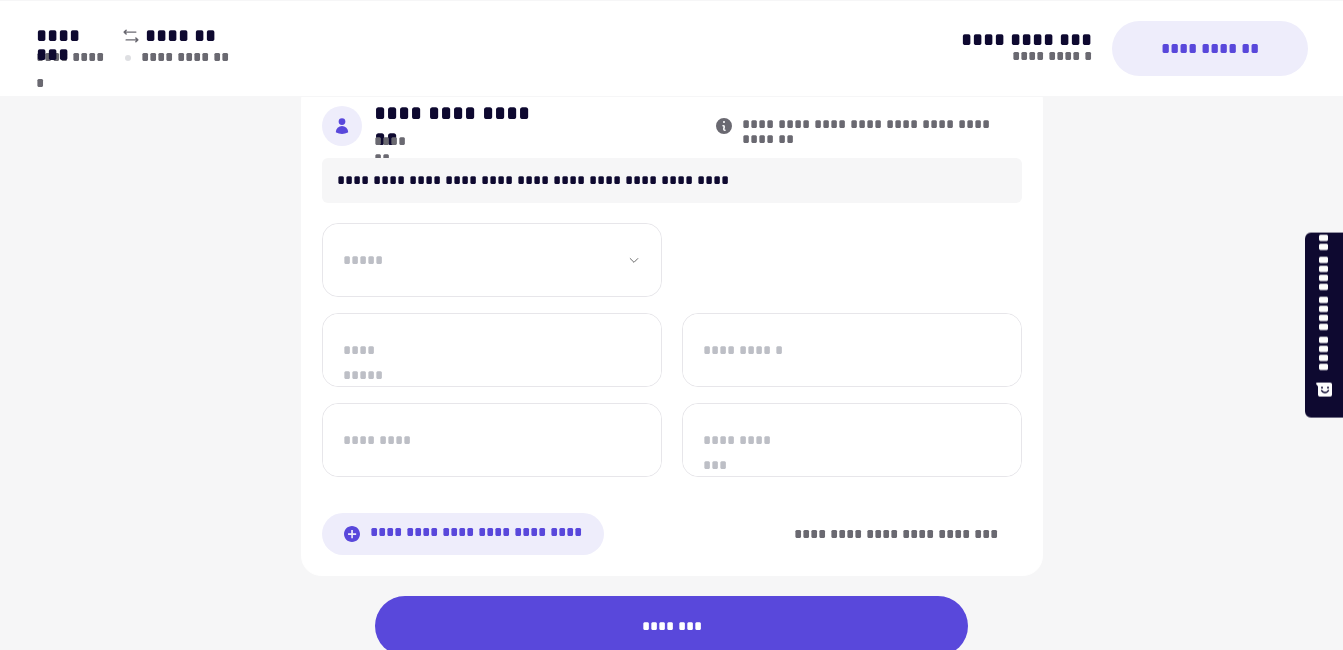 click on "**********" at bounding box center [492, 260] 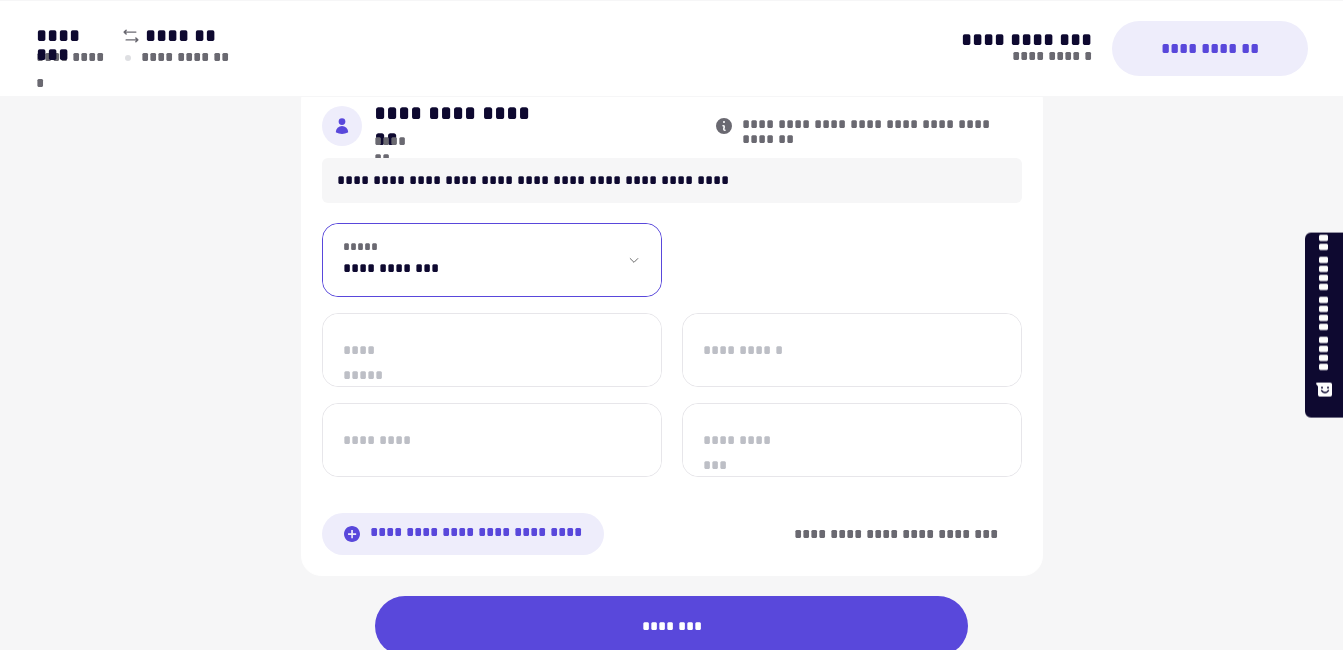select on "**" 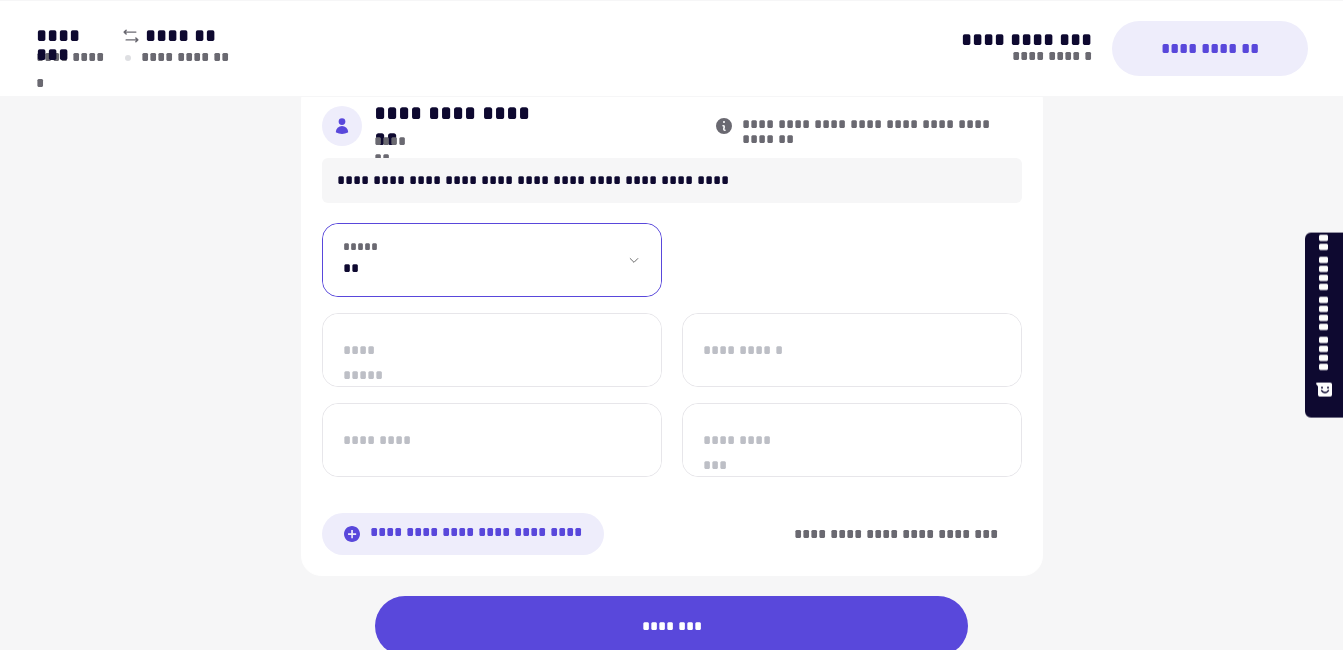 click on "**********" at bounding box center (492, 260) 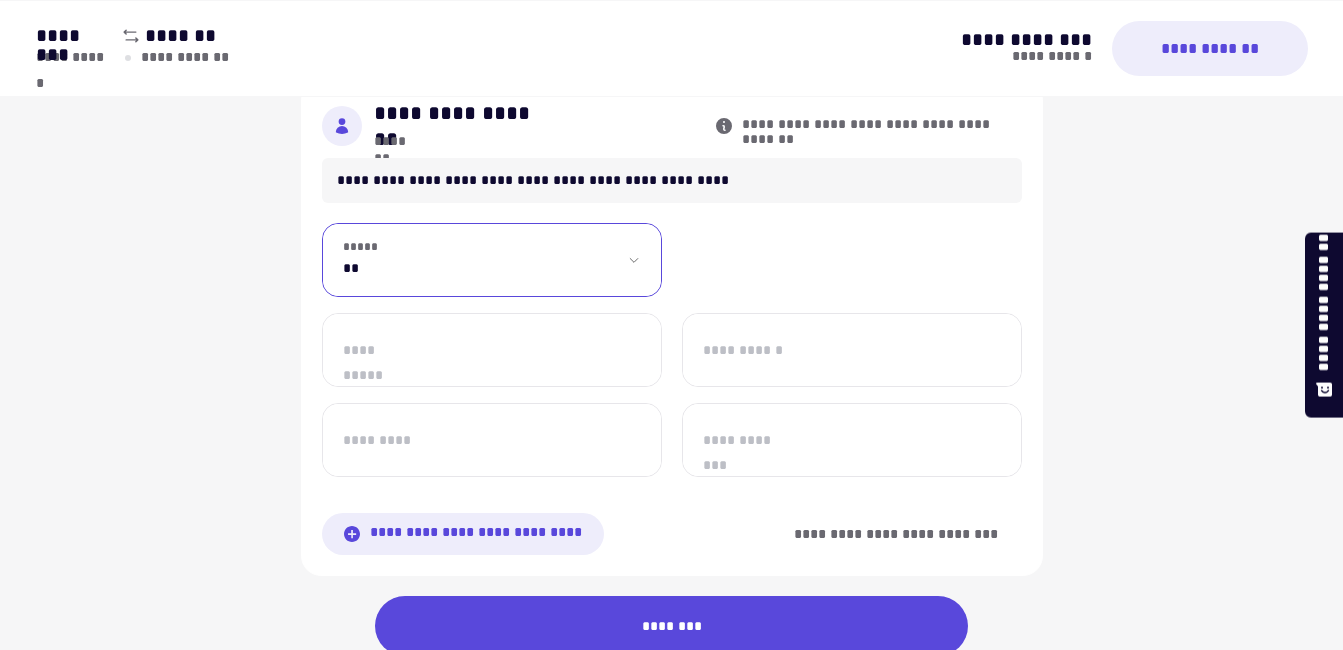 click on "**********" at bounding box center [672, 268] 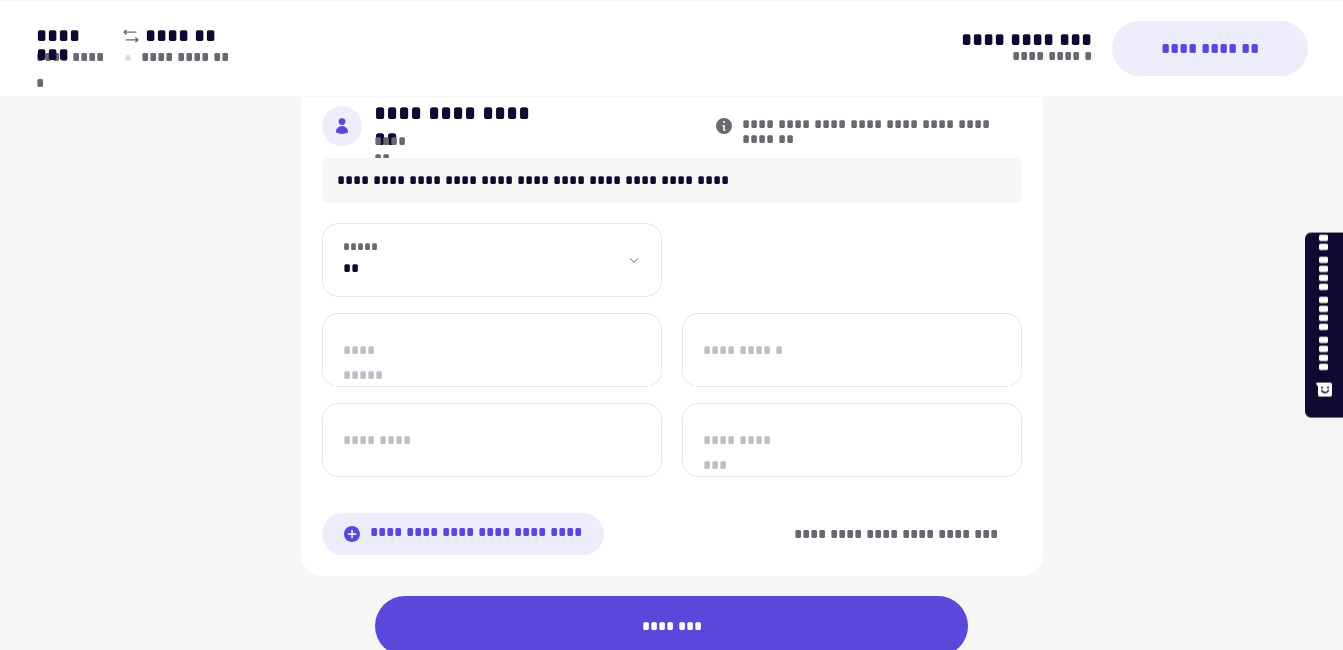 click on "**********" at bounding box center [492, 350] 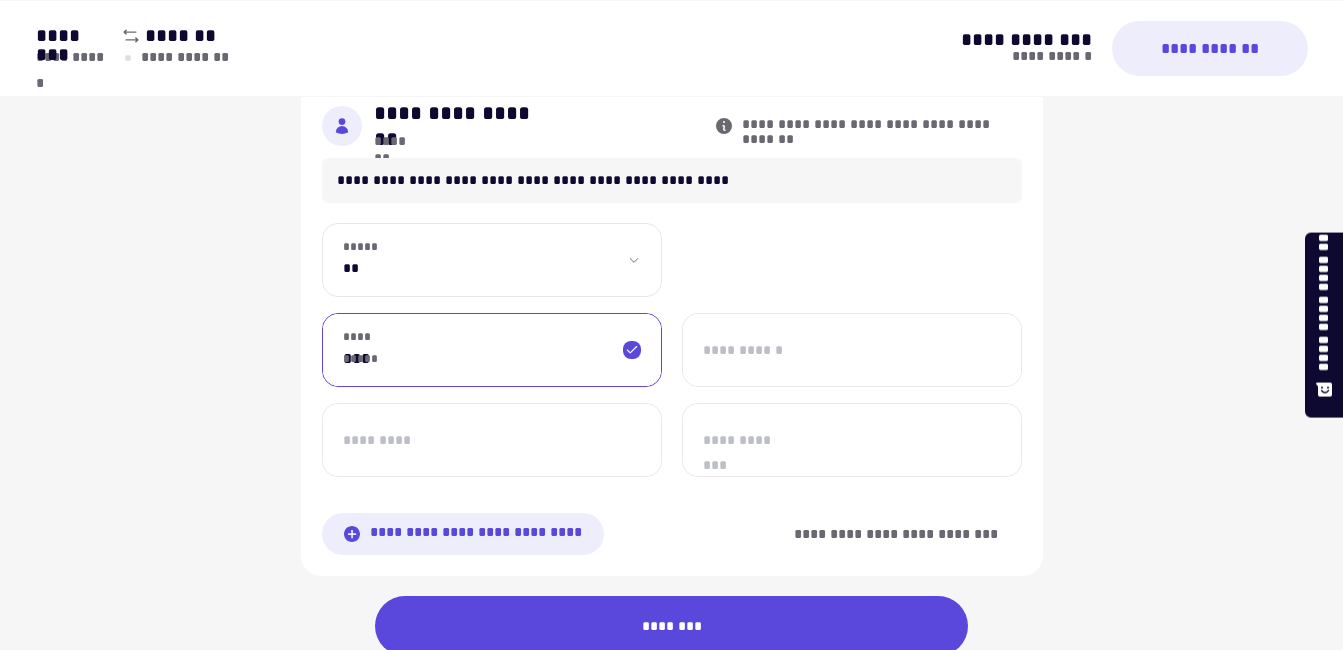 type on "**********" 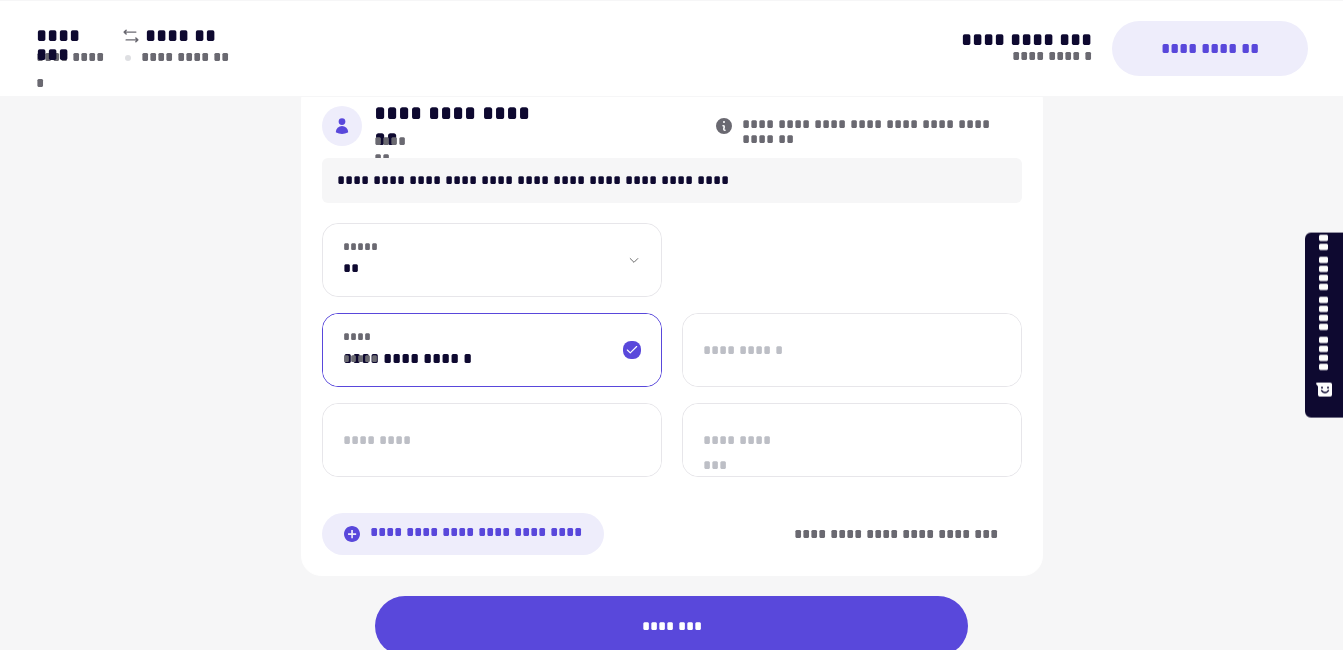 type on "*******" 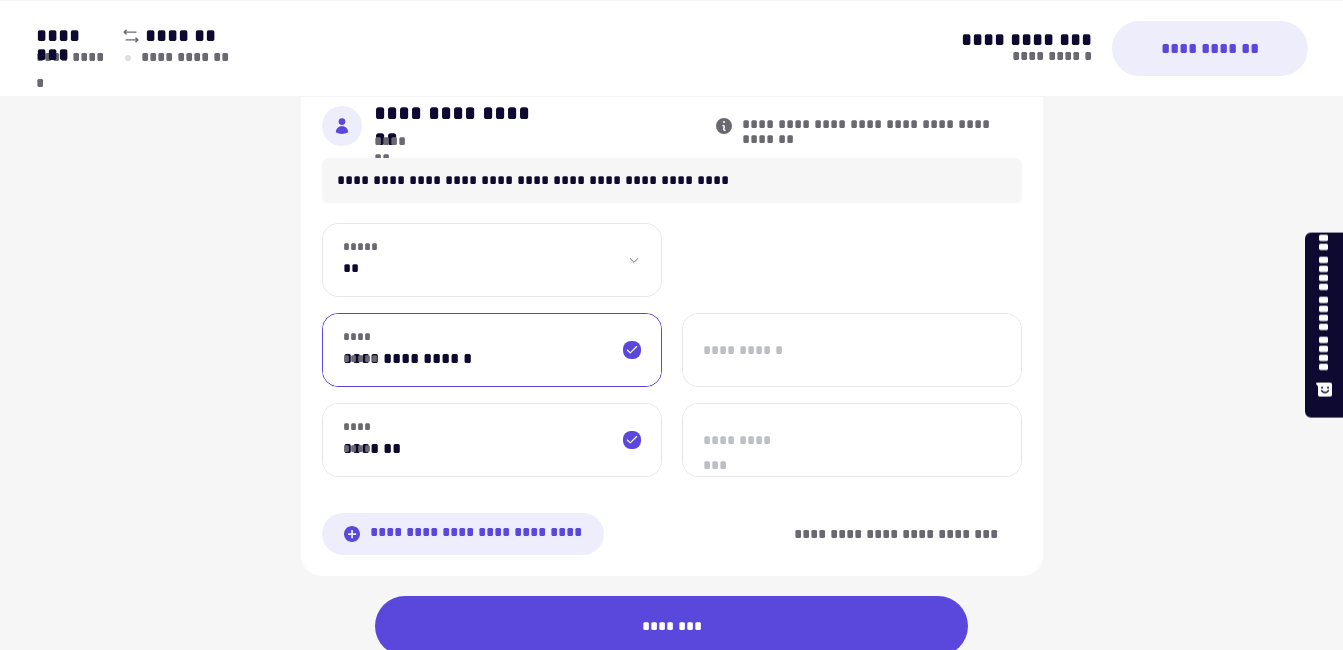 click on "**********" at bounding box center (852, 440) 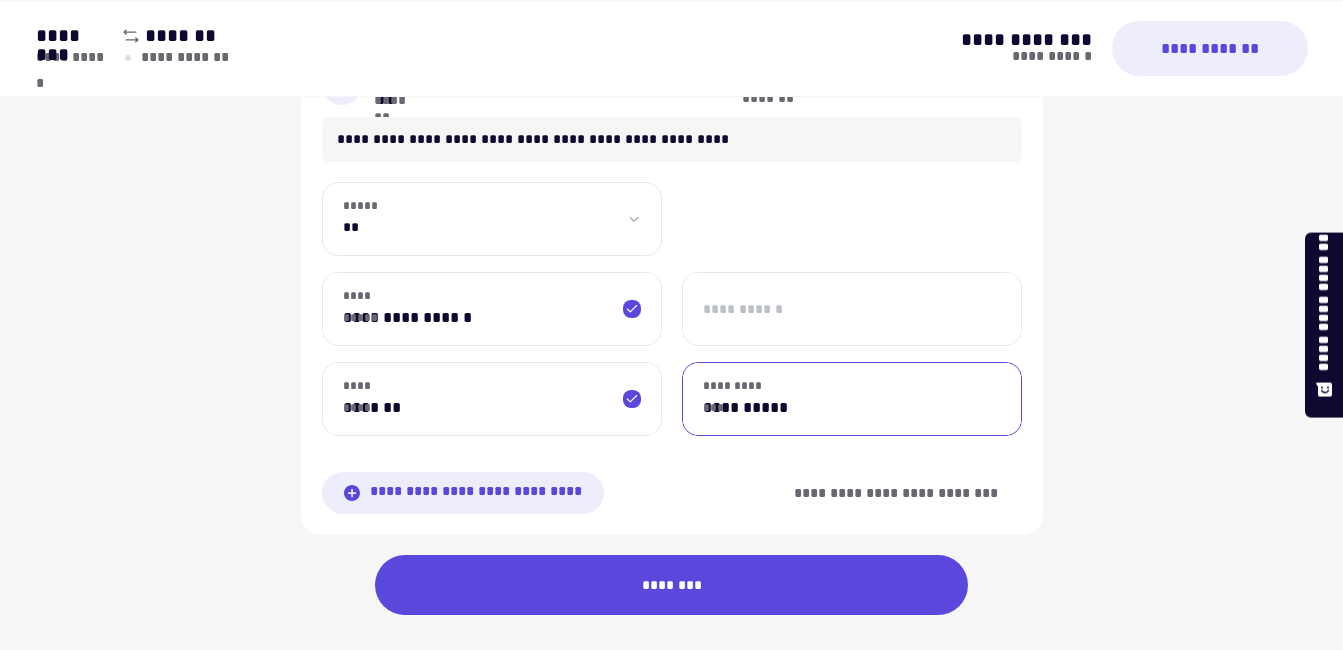 scroll, scrollTop: 1076, scrollLeft: 0, axis: vertical 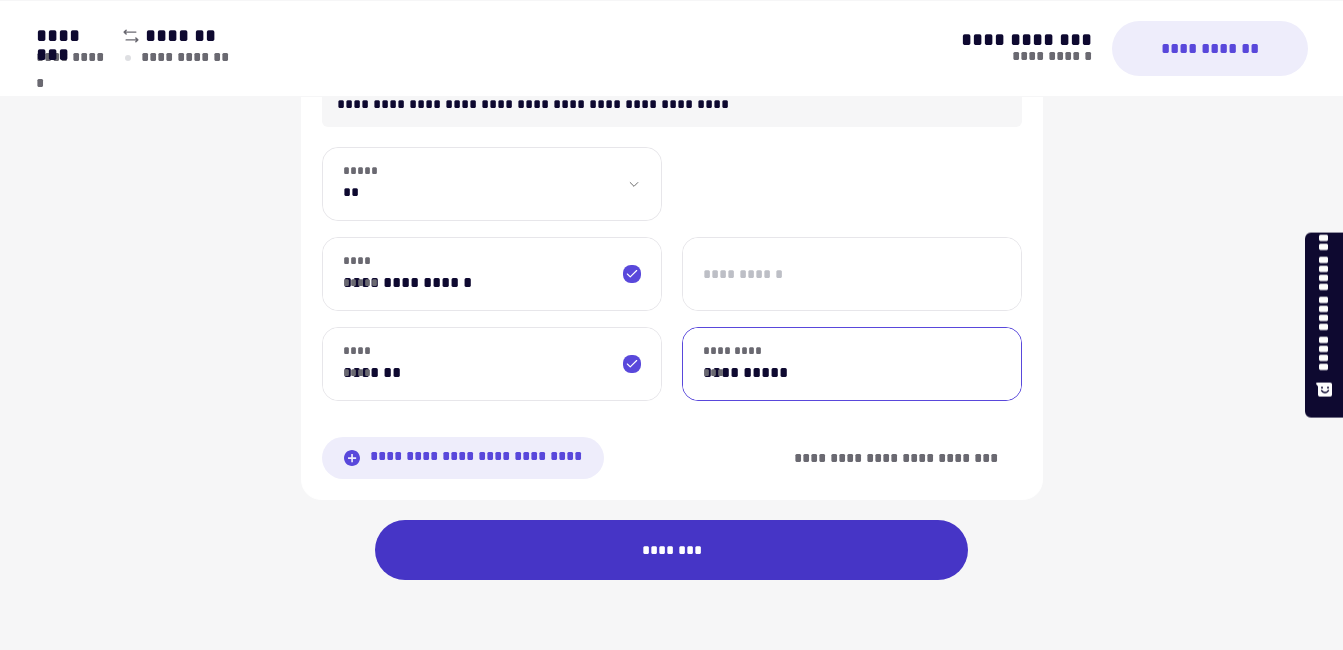 type on "**********" 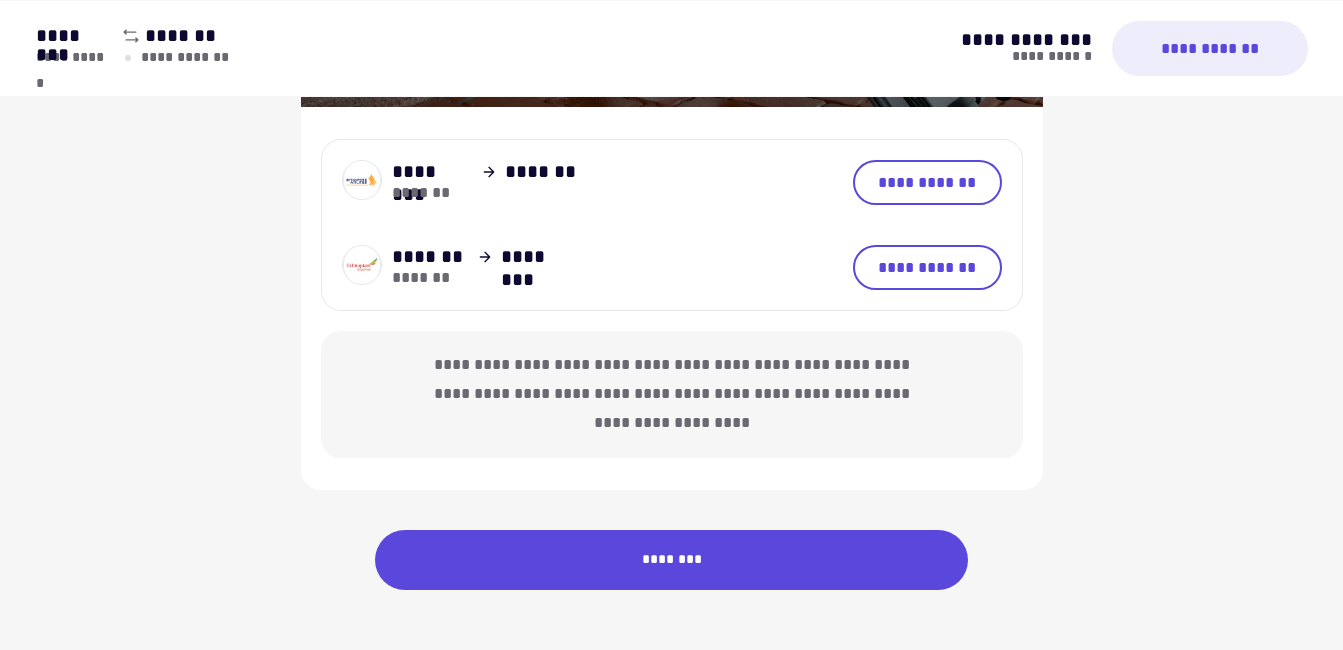 scroll, scrollTop: 1001, scrollLeft: 0, axis: vertical 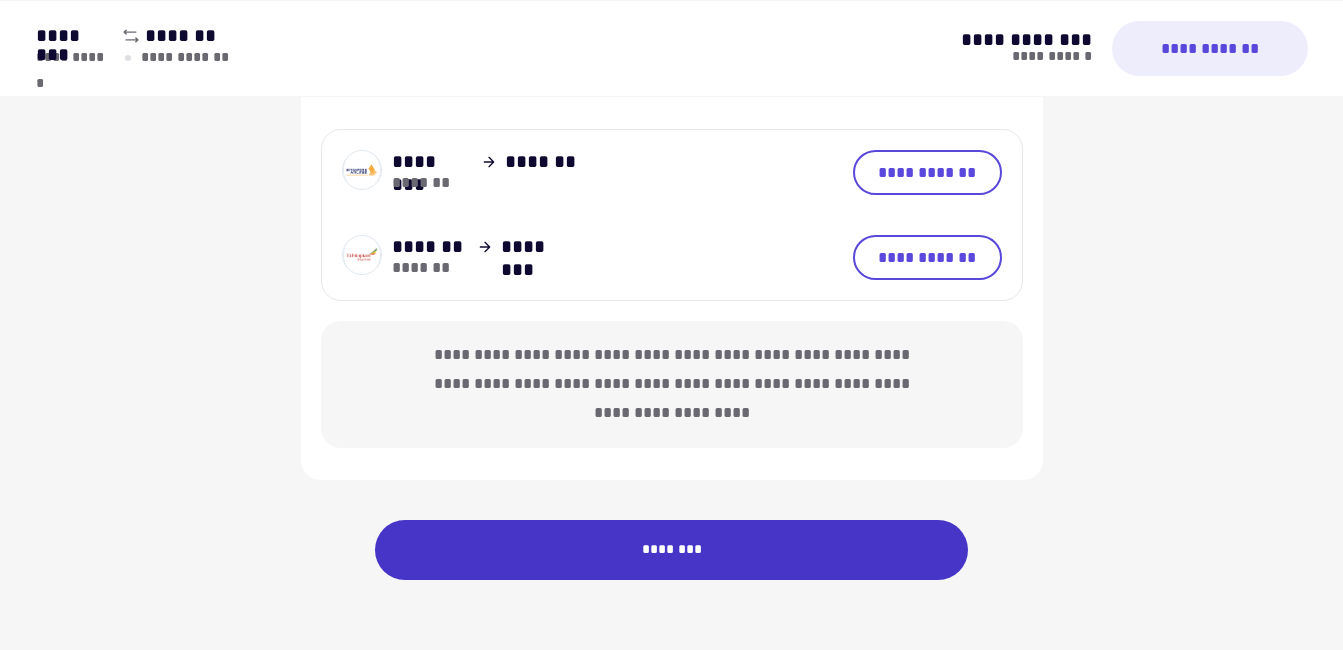 click on "********" at bounding box center (672, 550) 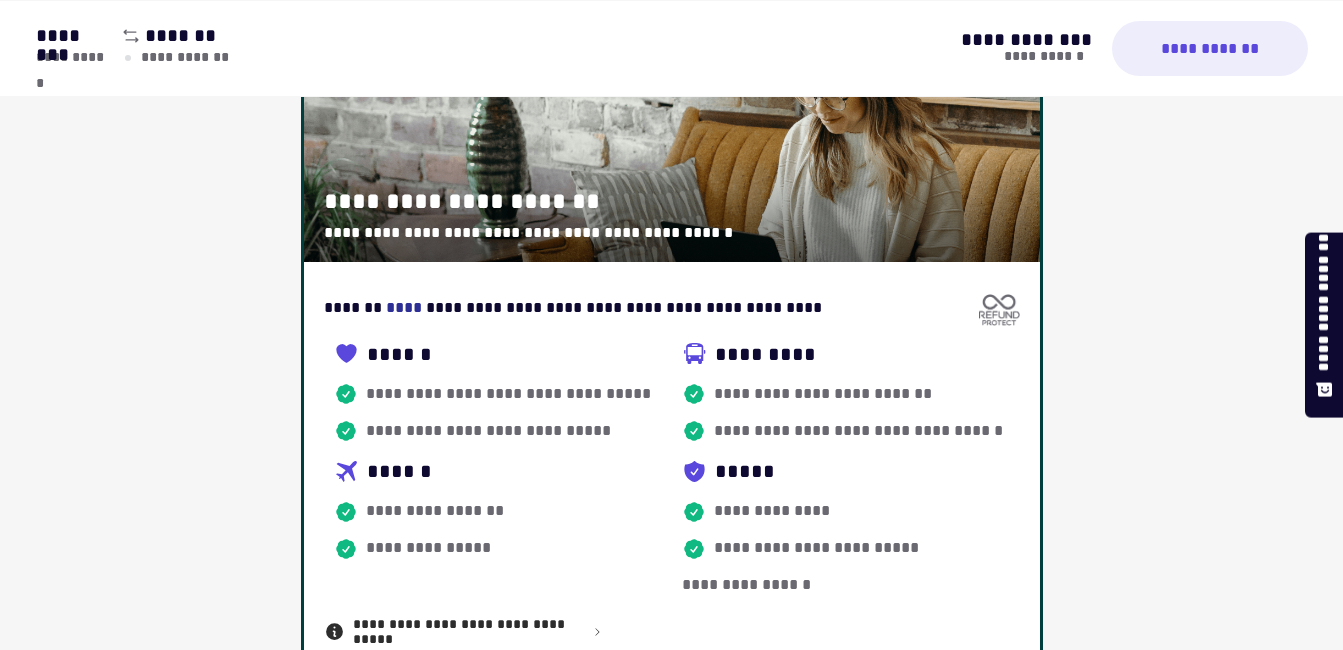 scroll, scrollTop: 700, scrollLeft: 0, axis: vertical 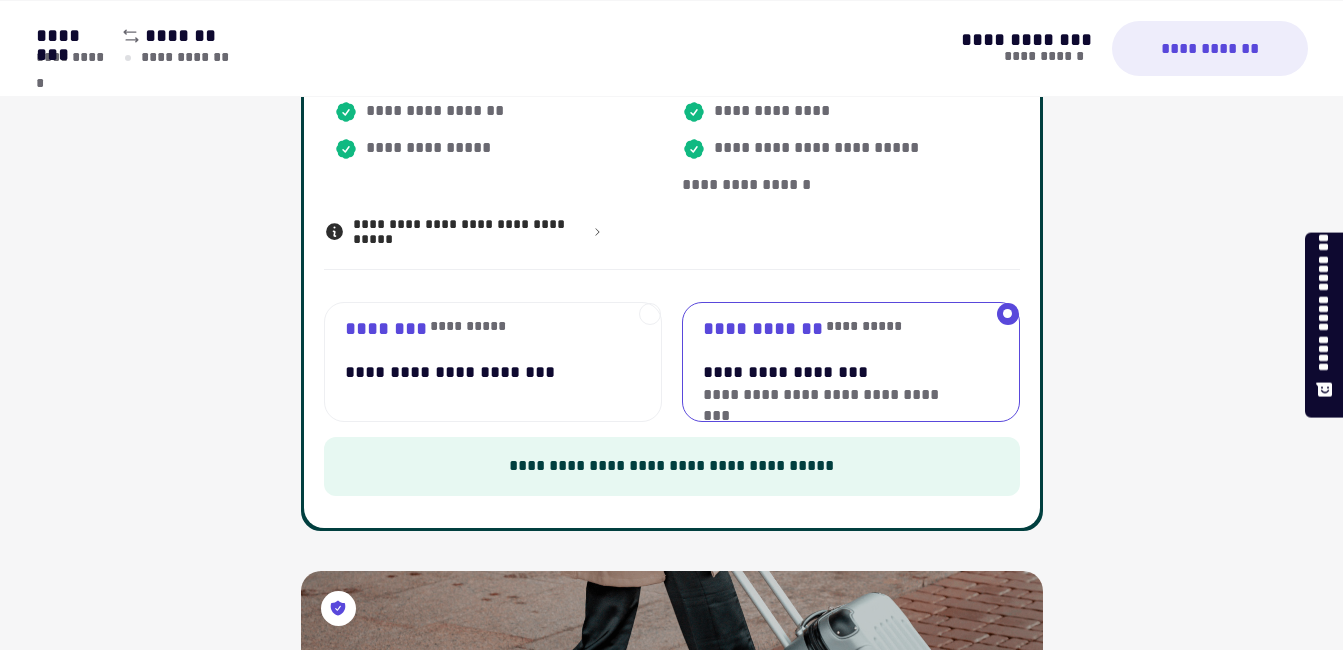 click on "**********" at bounding box center (482, 362) 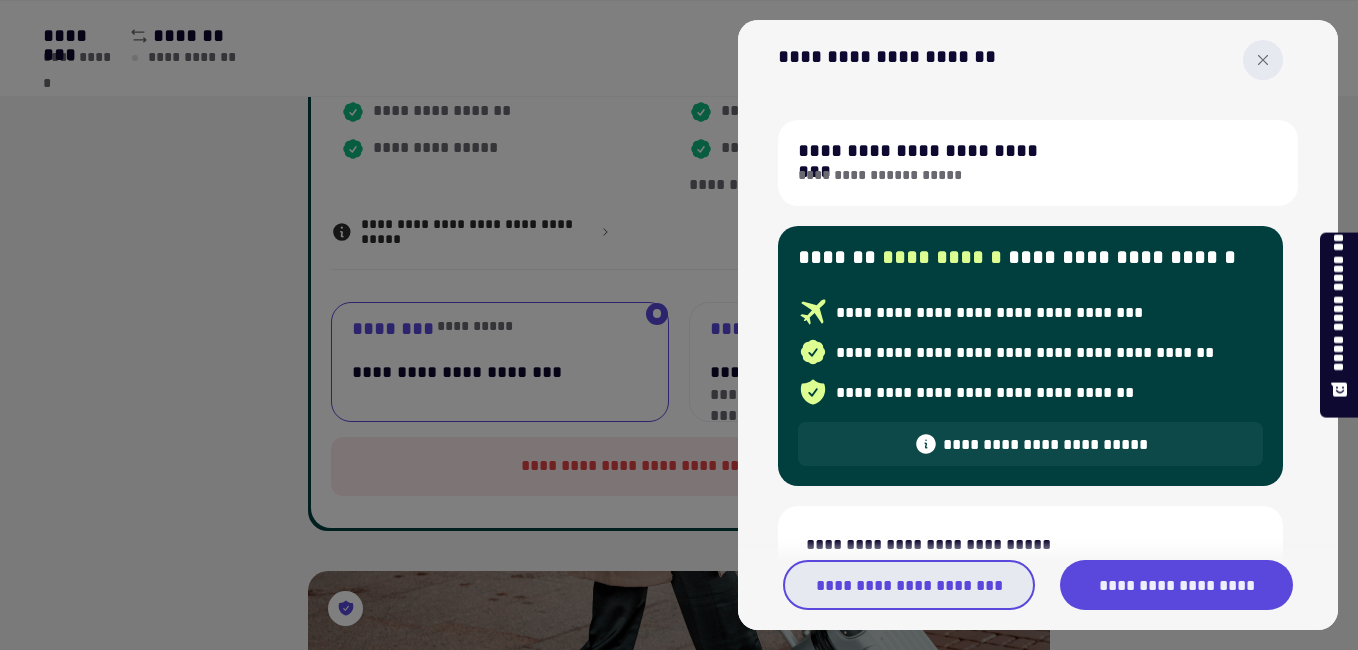 click on "**********" at bounding box center (909, 585) 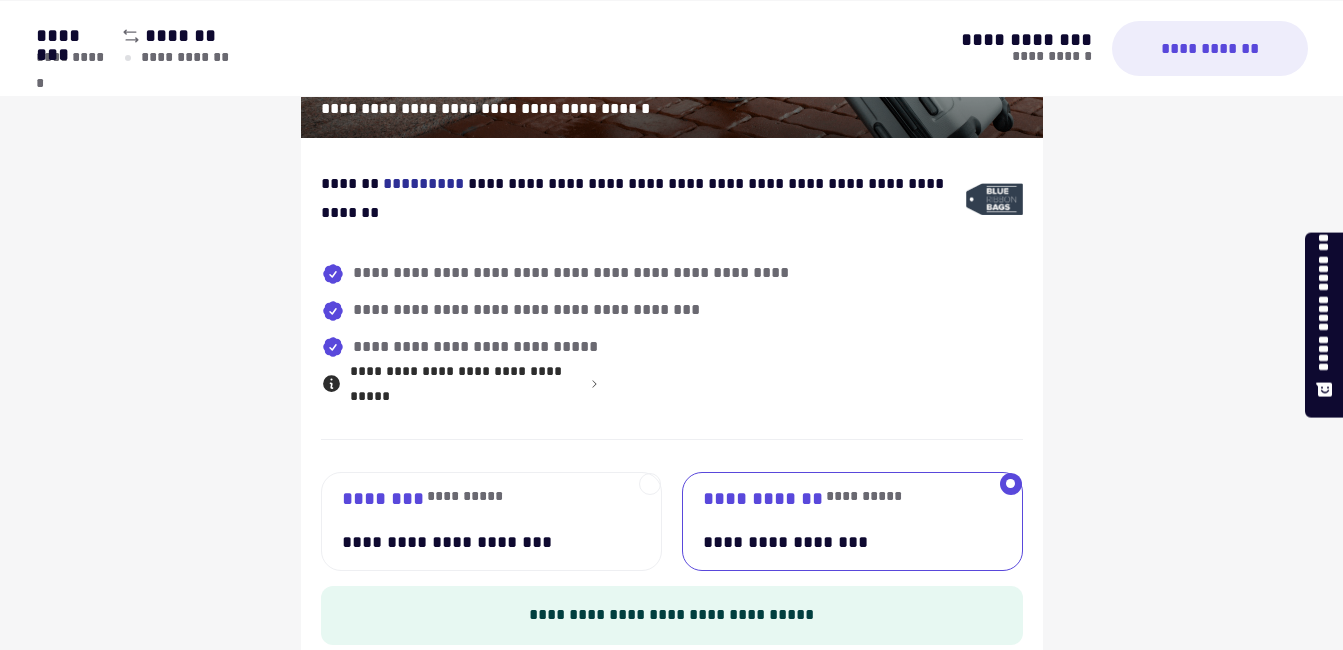 scroll, scrollTop: 1500, scrollLeft: 0, axis: vertical 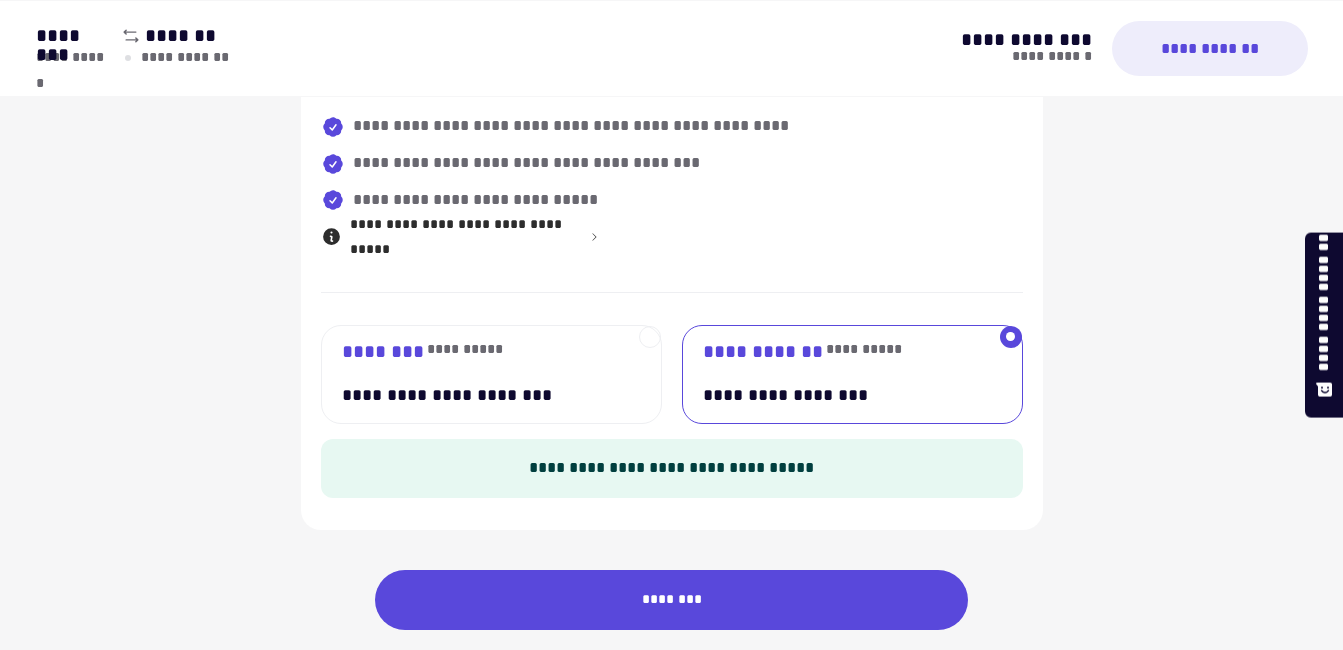 click on "**********" at bounding box center (480, 374) 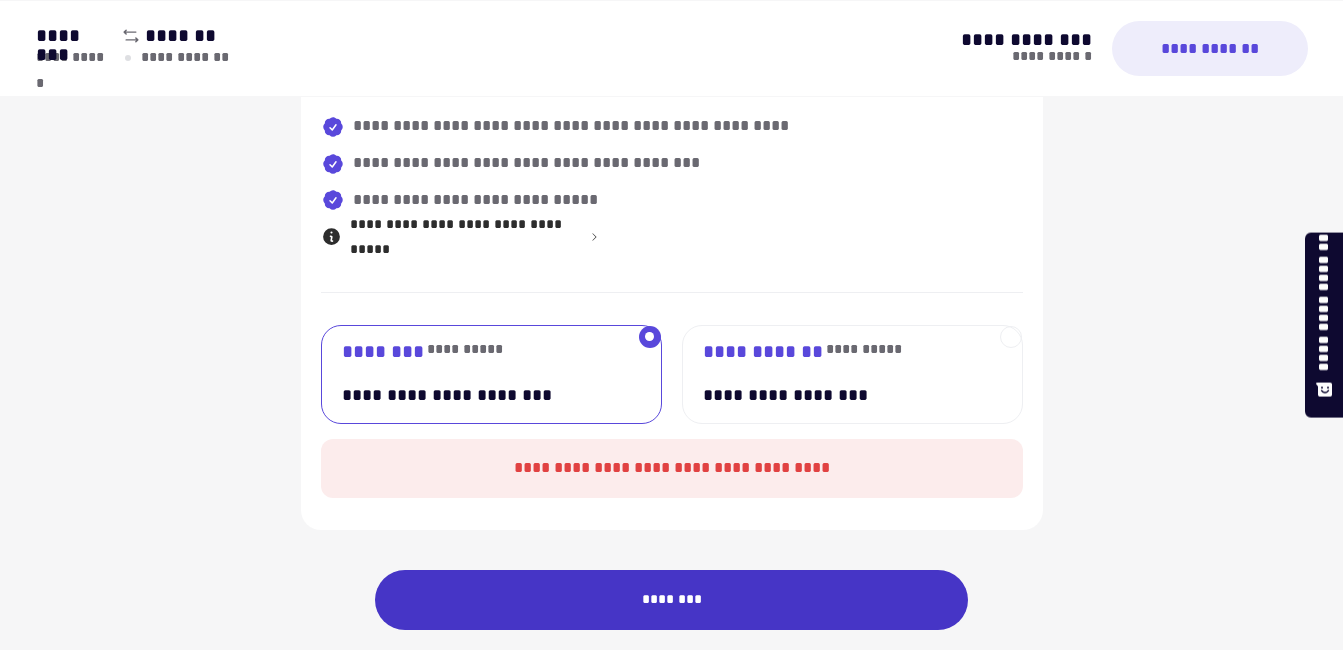 click on "********" at bounding box center [672, 600] 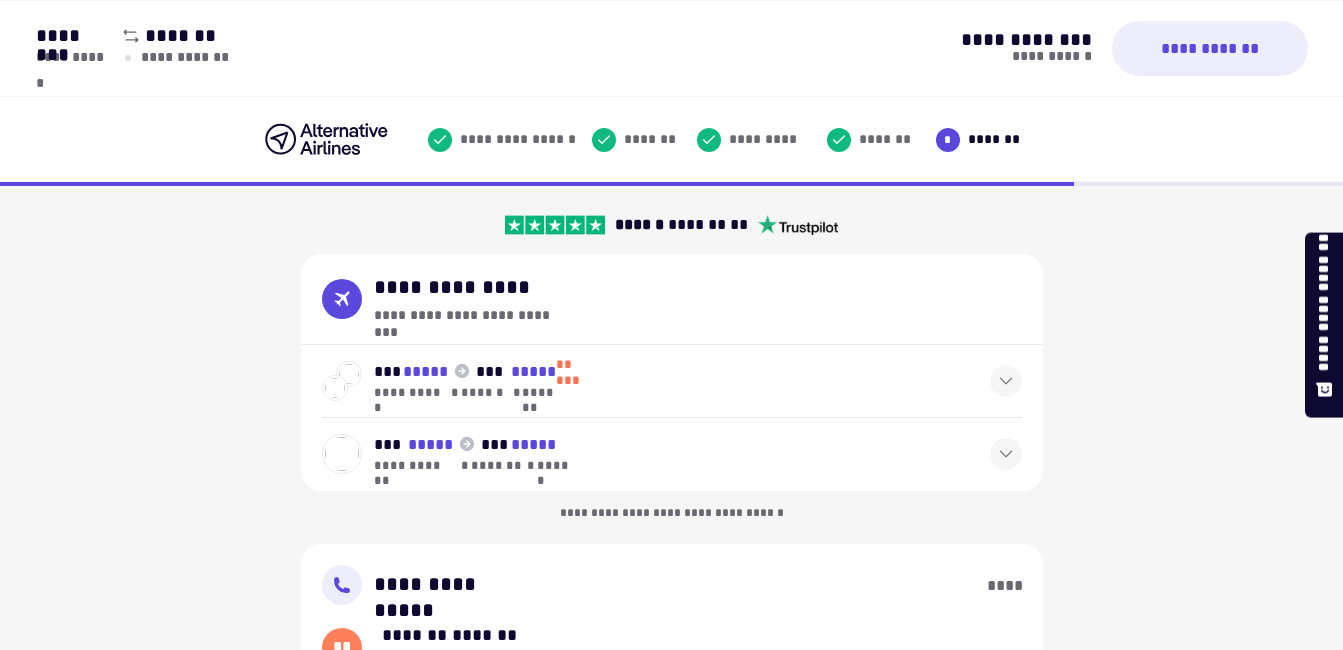 scroll, scrollTop: 300, scrollLeft: 0, axis: vertical 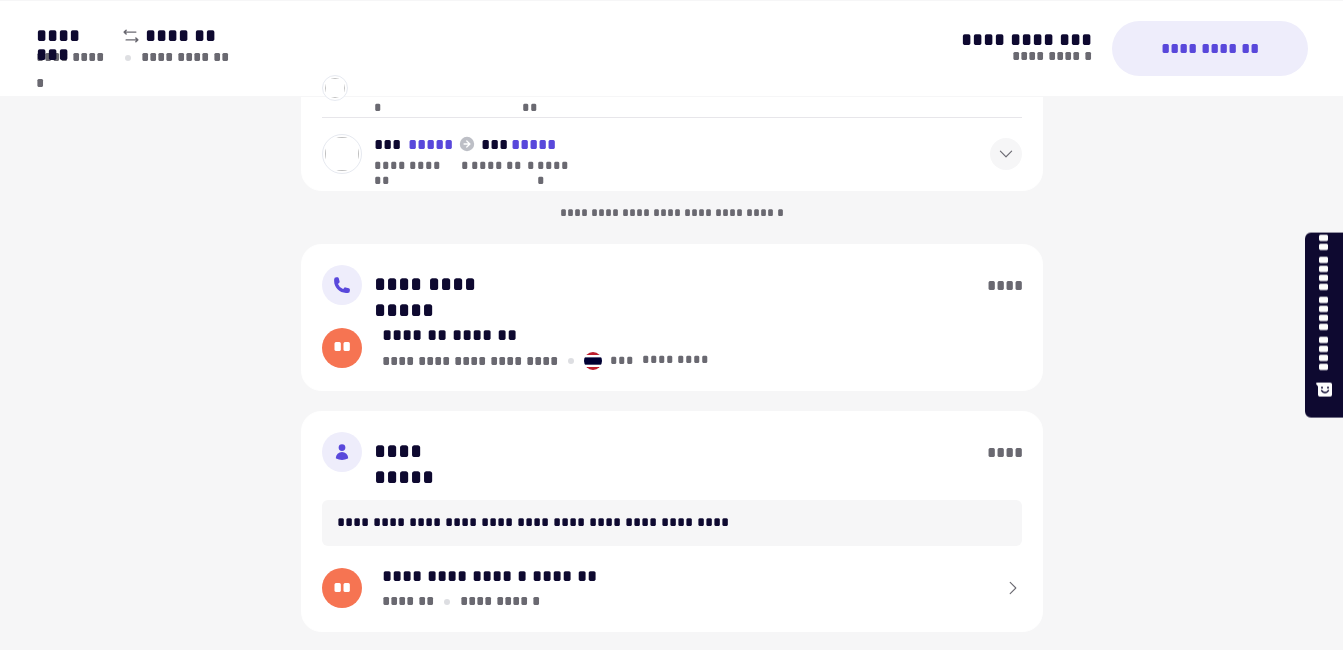 click on "****" at bounding box center (1005, 285) 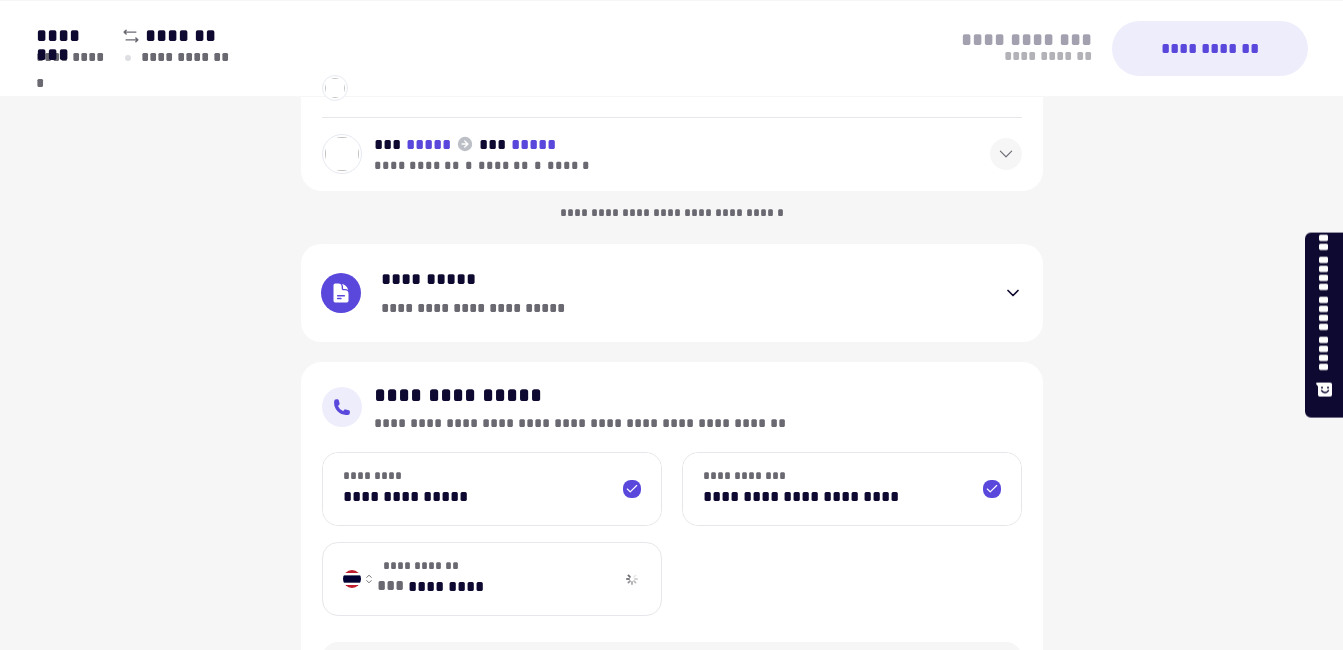 scroll, scrollTop: 662, scrollLeft: 0, axis: vertical 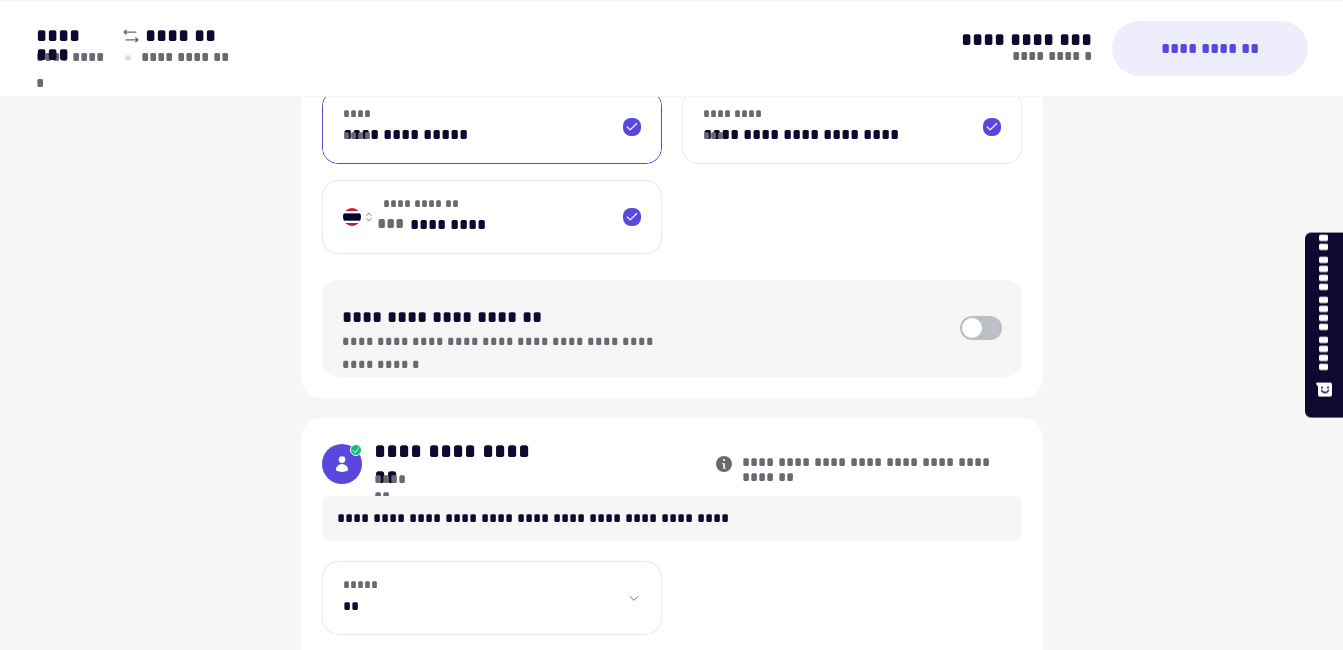 drag, startPoint x: 591, startPoint y: 130, endPoint x: 353, endPoint y: 130, distance: 238 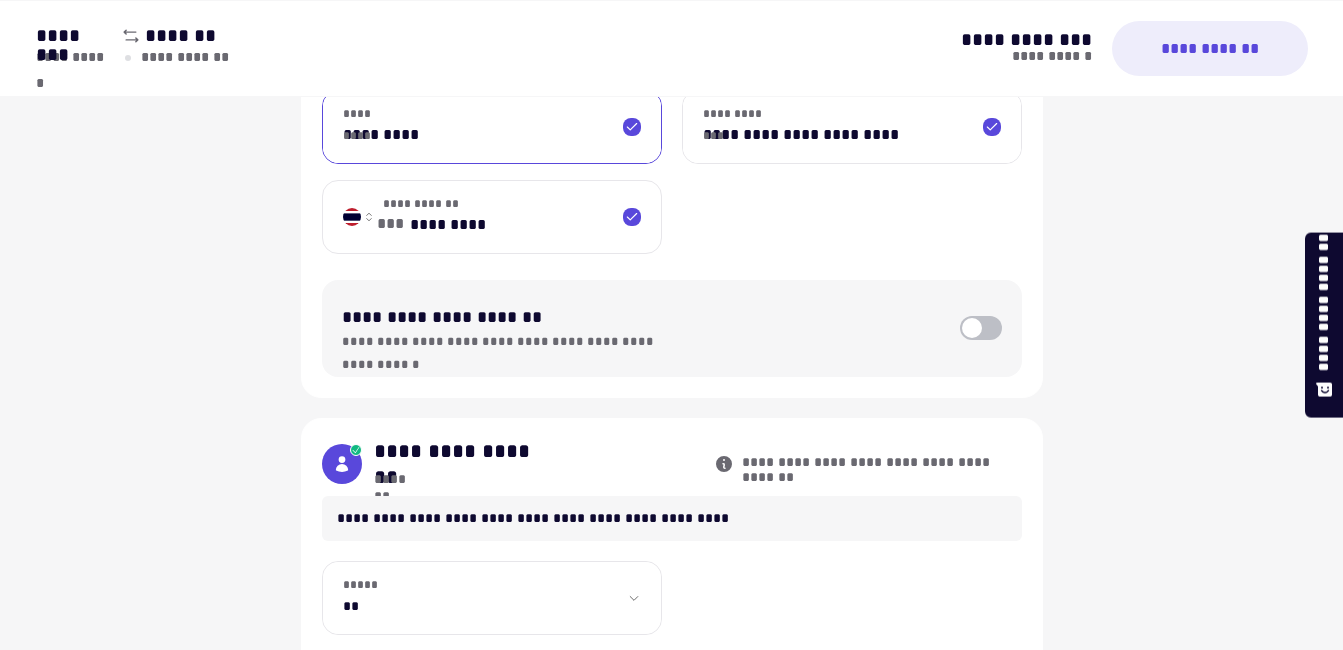 type on "*********" 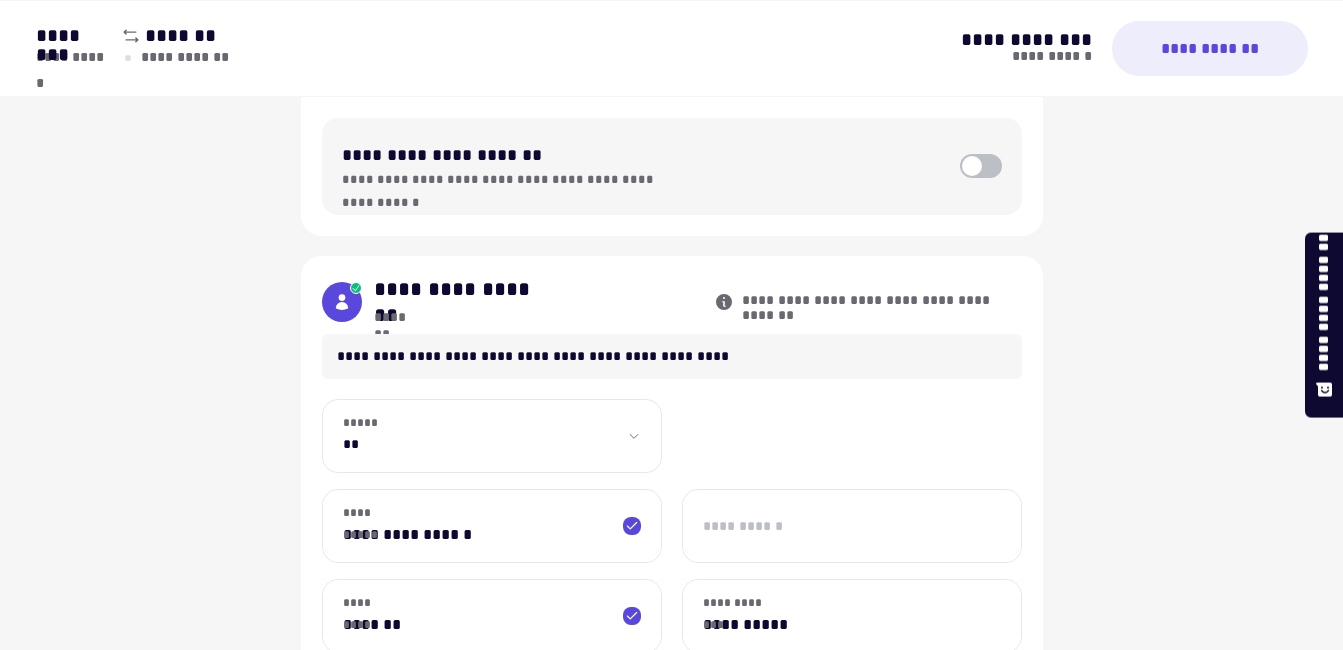 scroll, scrollTop: 1076, scrollLeft: 0, axis: vertical 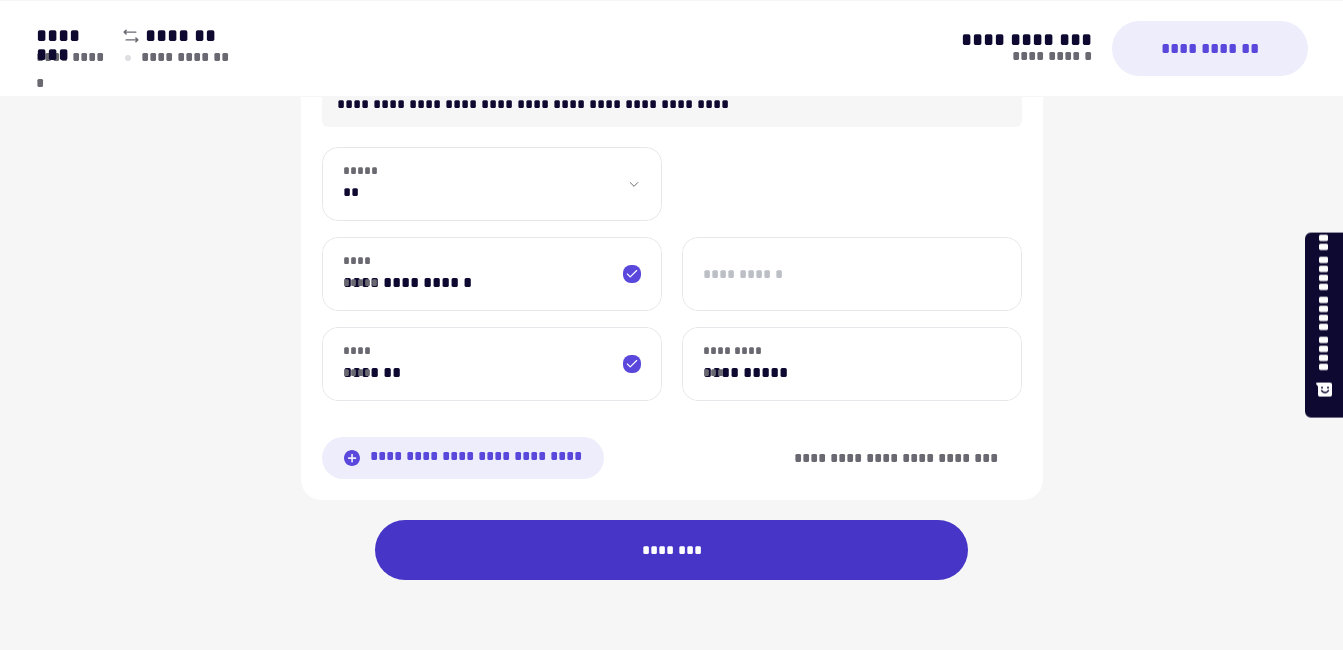 click on "********" at bounding box center (672, 550) 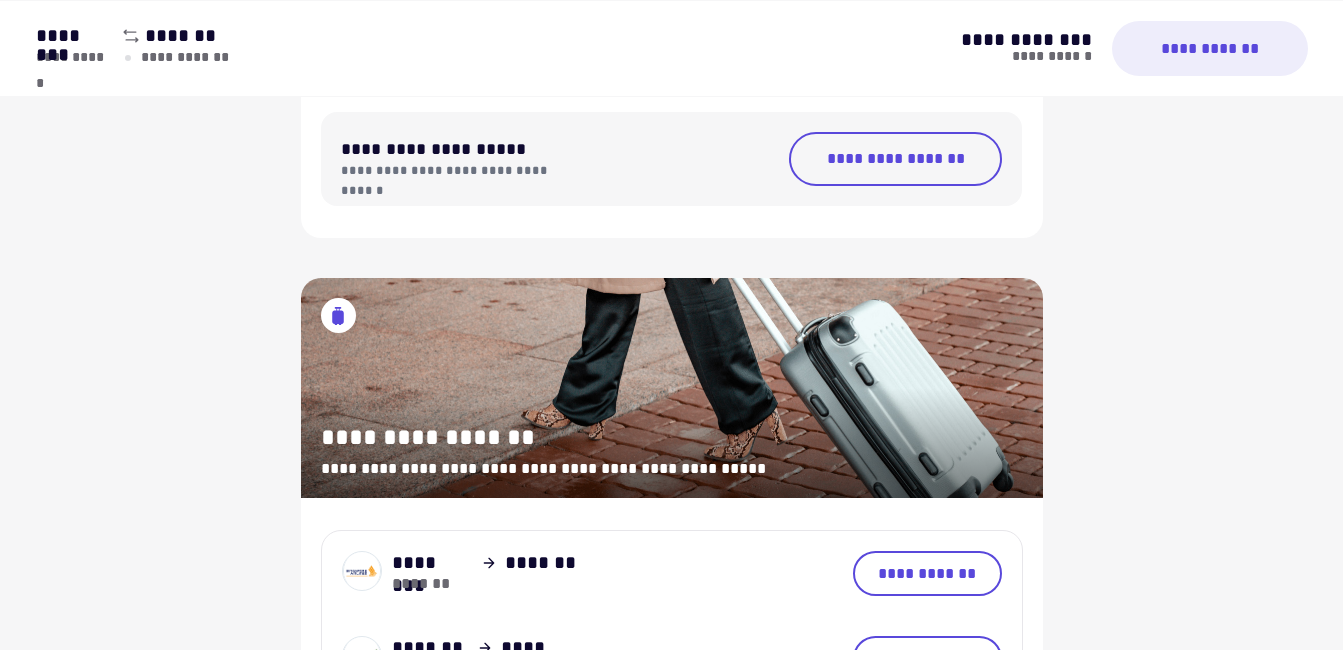 scroll, scrollTop: 1000, scrollLeft: 0, axis: vertical 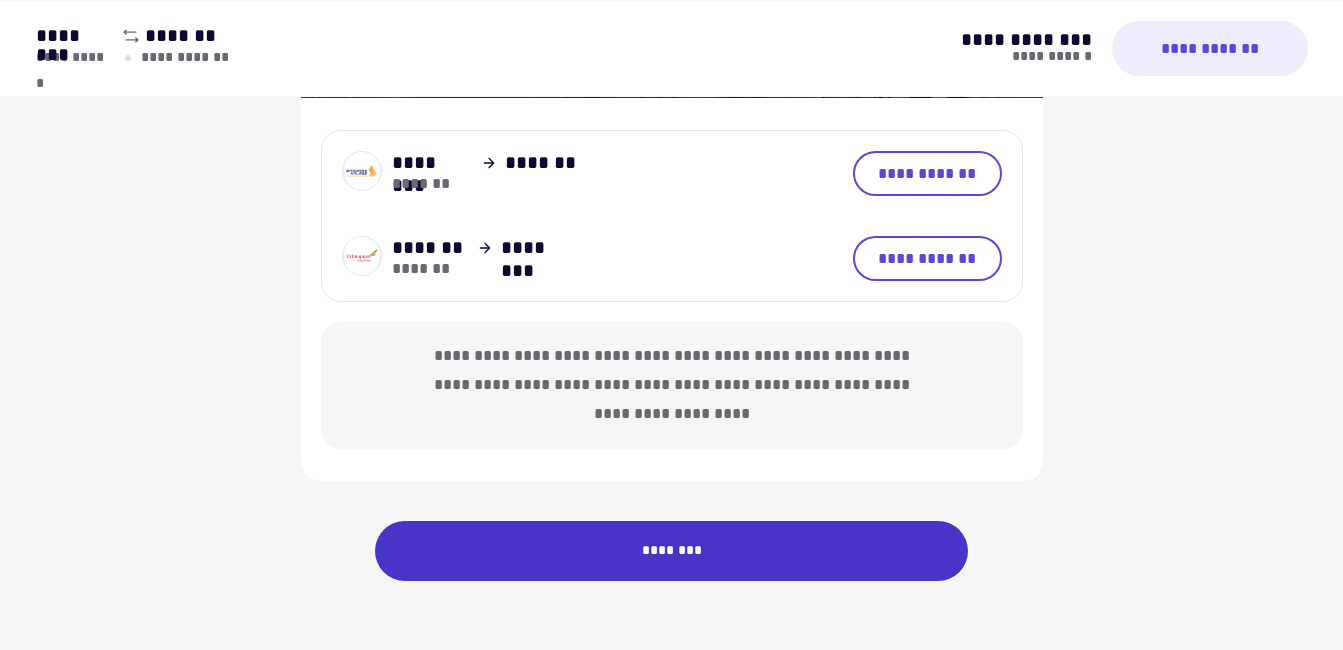 click on "********" at bounding box center [672, 551] 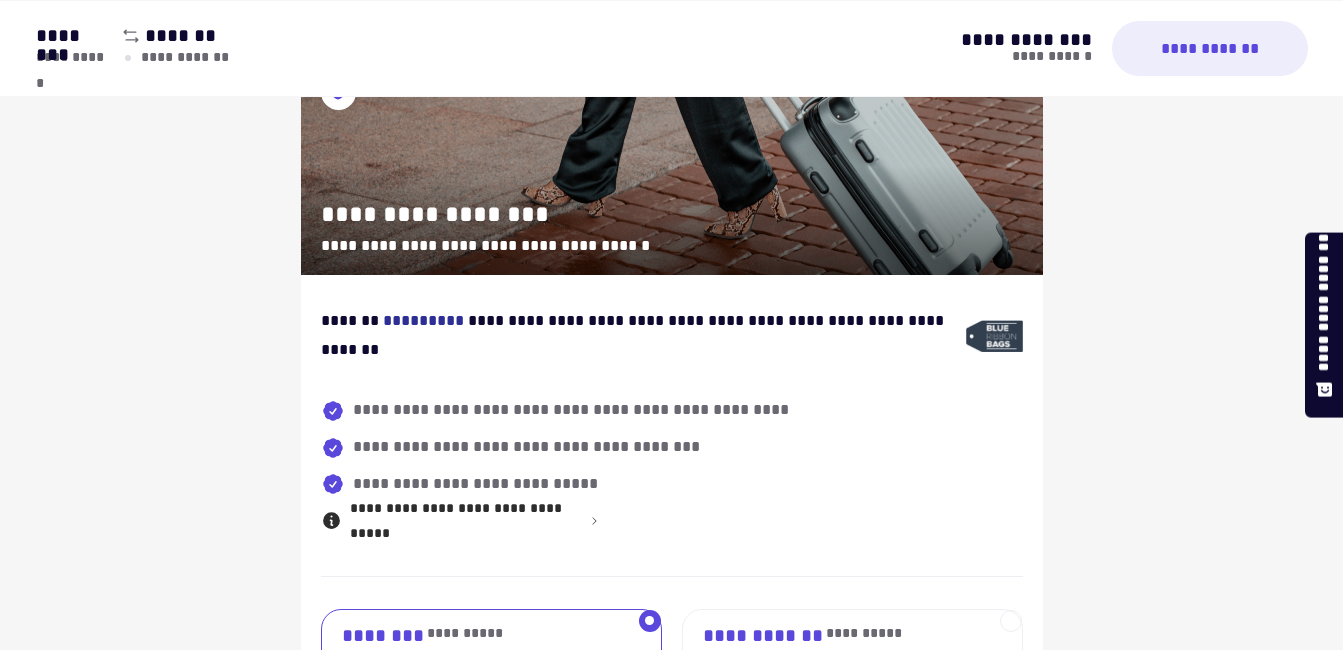 scroll, scrollTop: 1500, scrollLeft: 0, axis: vertical 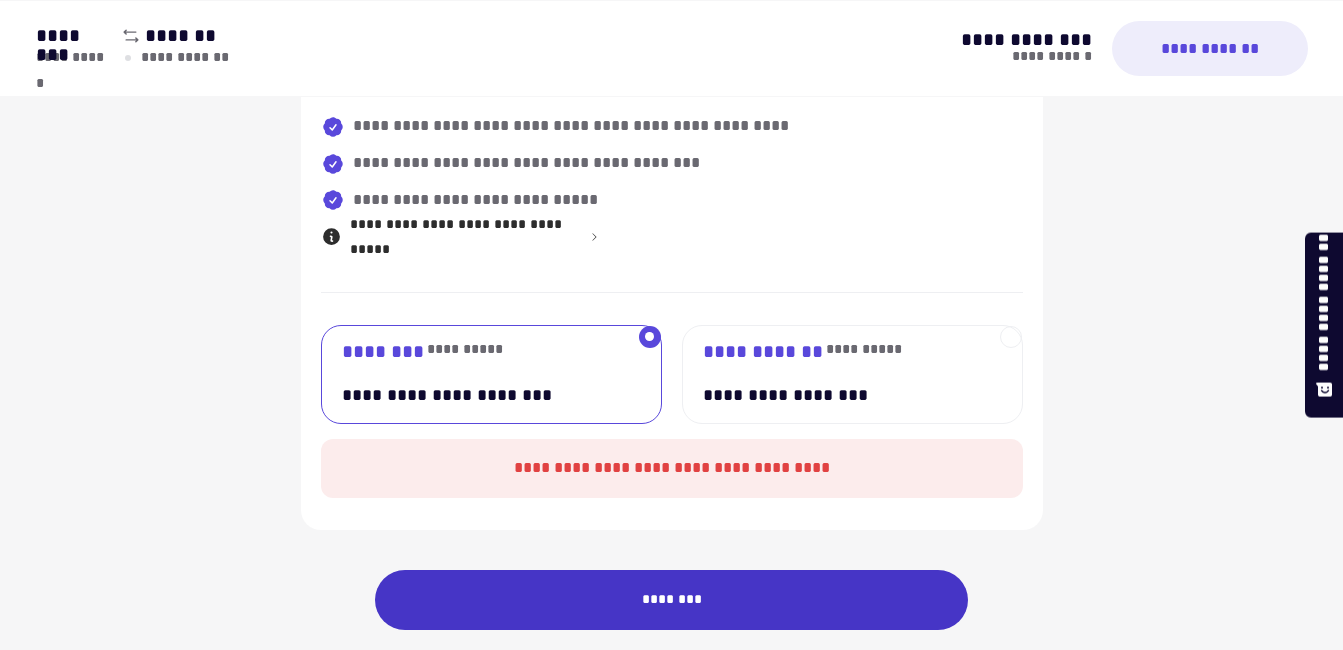 click on "********" at bounding box center (672, 600) 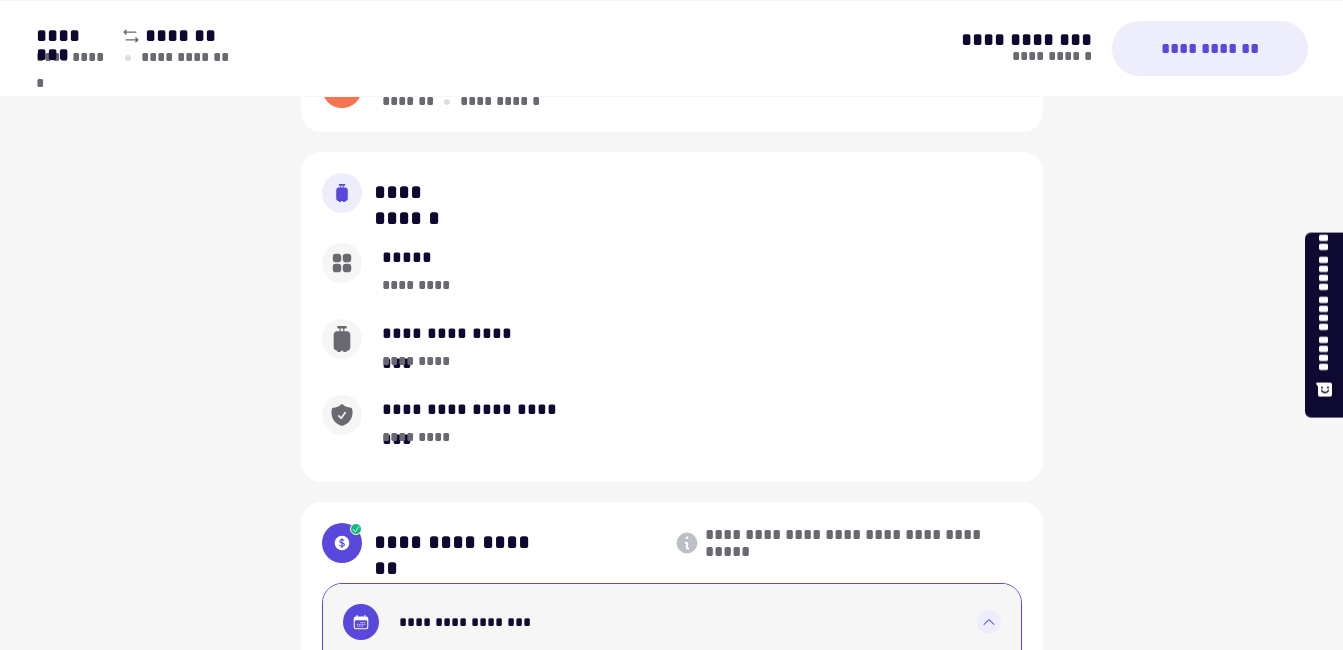 scroll, scrollTop: 1200, scrollLeft: 0, axis: vertical 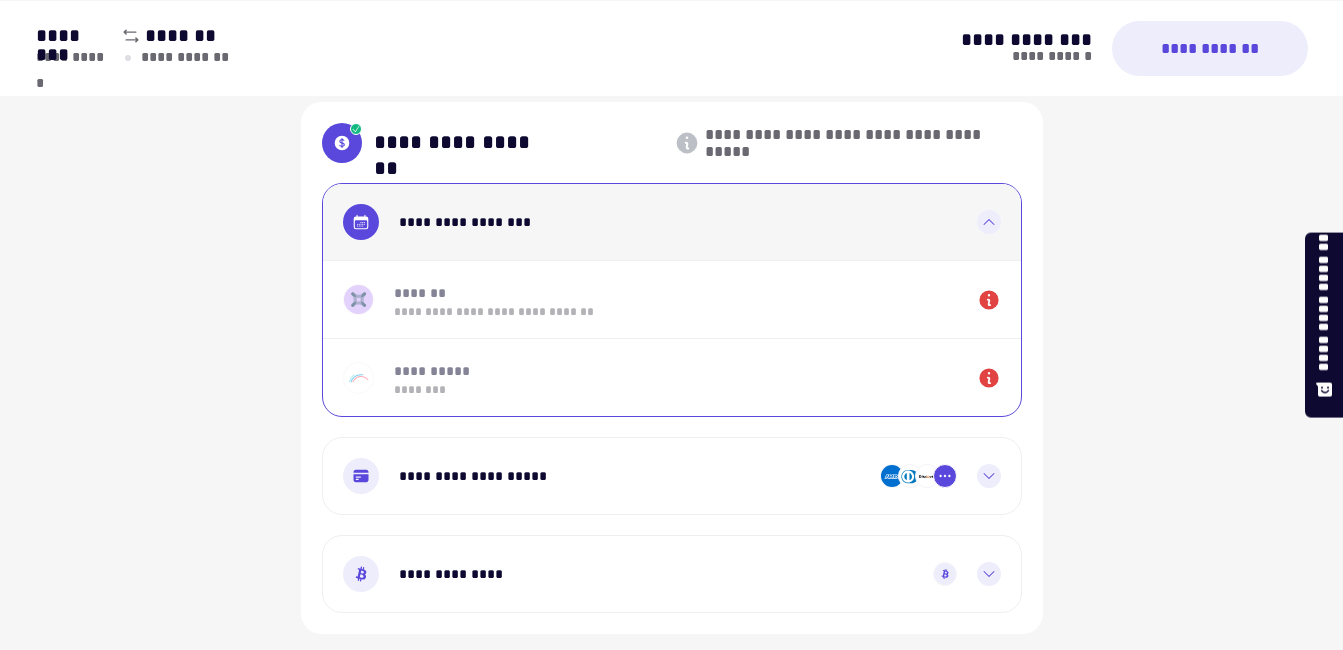 click on "**********" at bounding box center [664, 222] 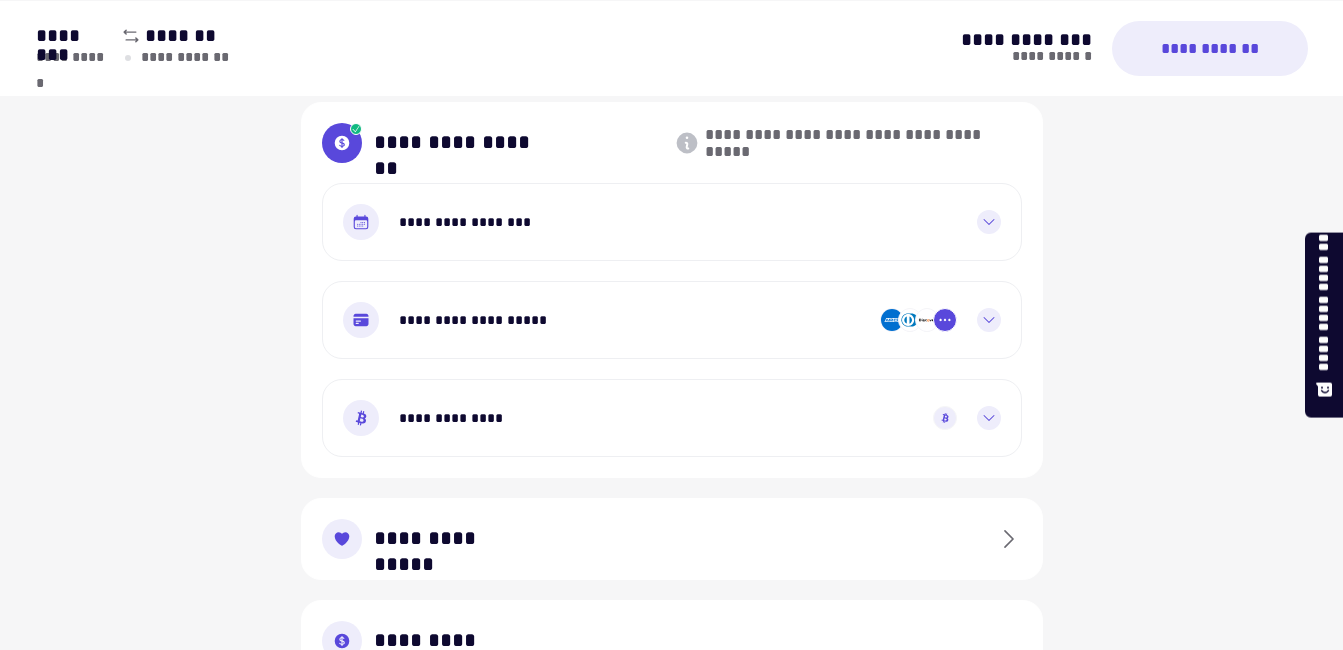 click on "**********" at bounding box center [630, 320] 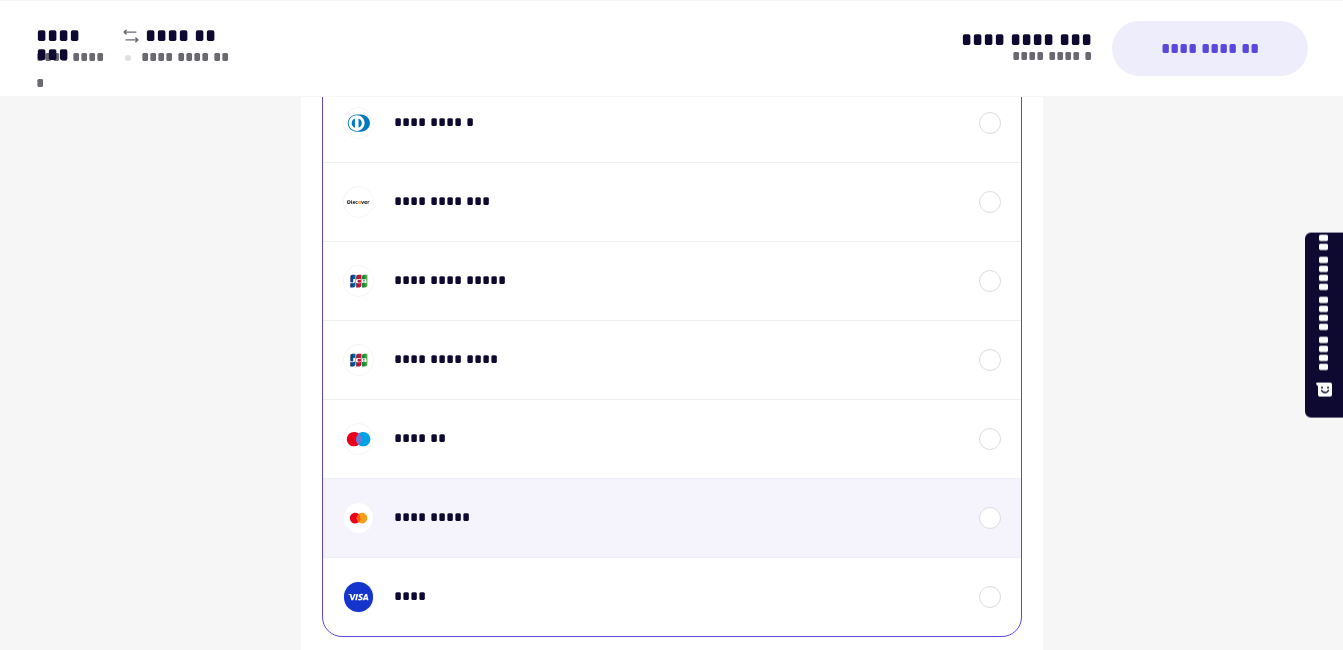 scroll, scrollTop: 1700, scrollLeft: 0, axis: vertical 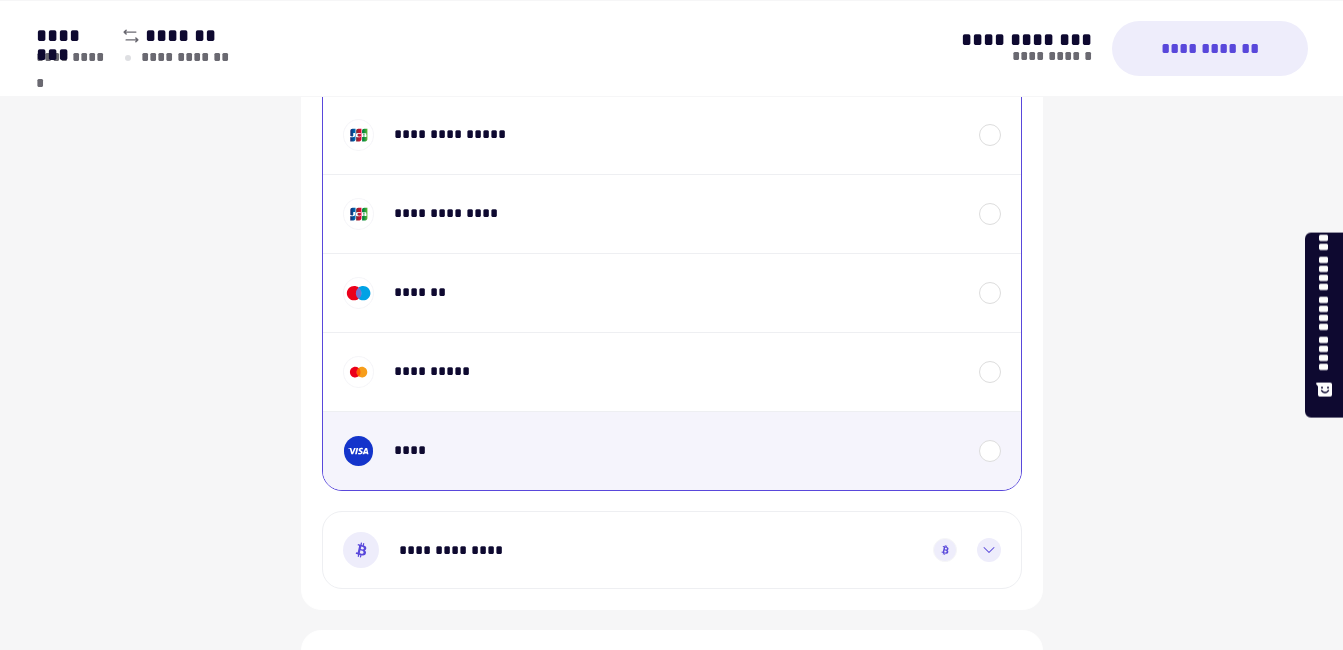 click on "****" at bounding box center (676, 450) 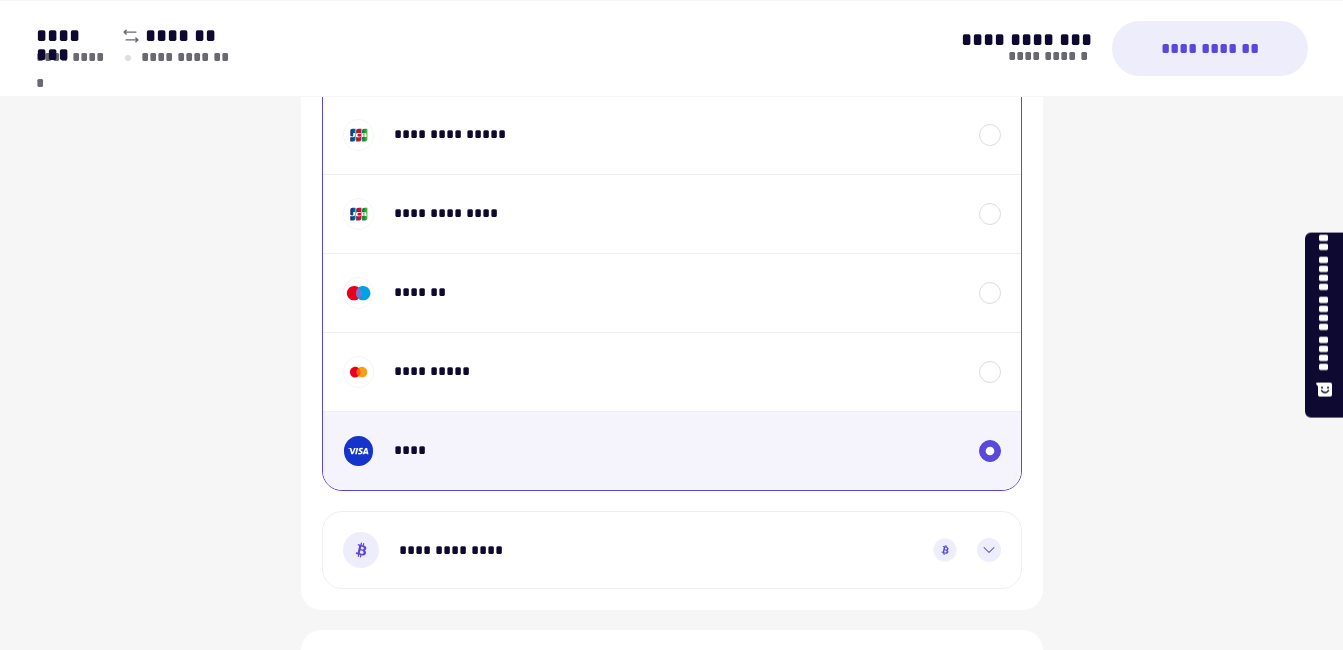 scroll, scrollTop: 2000, scrollLeft: 0, axis: vertical 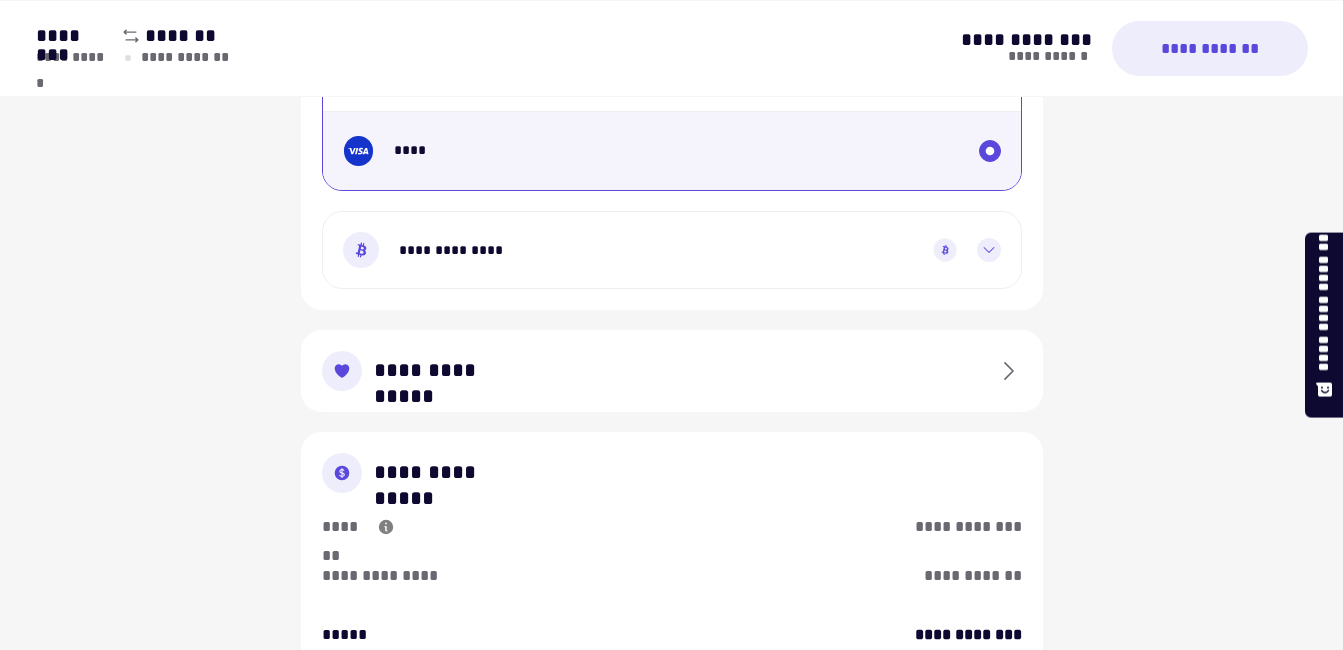 click on "****" at bounding box center (676, 150) 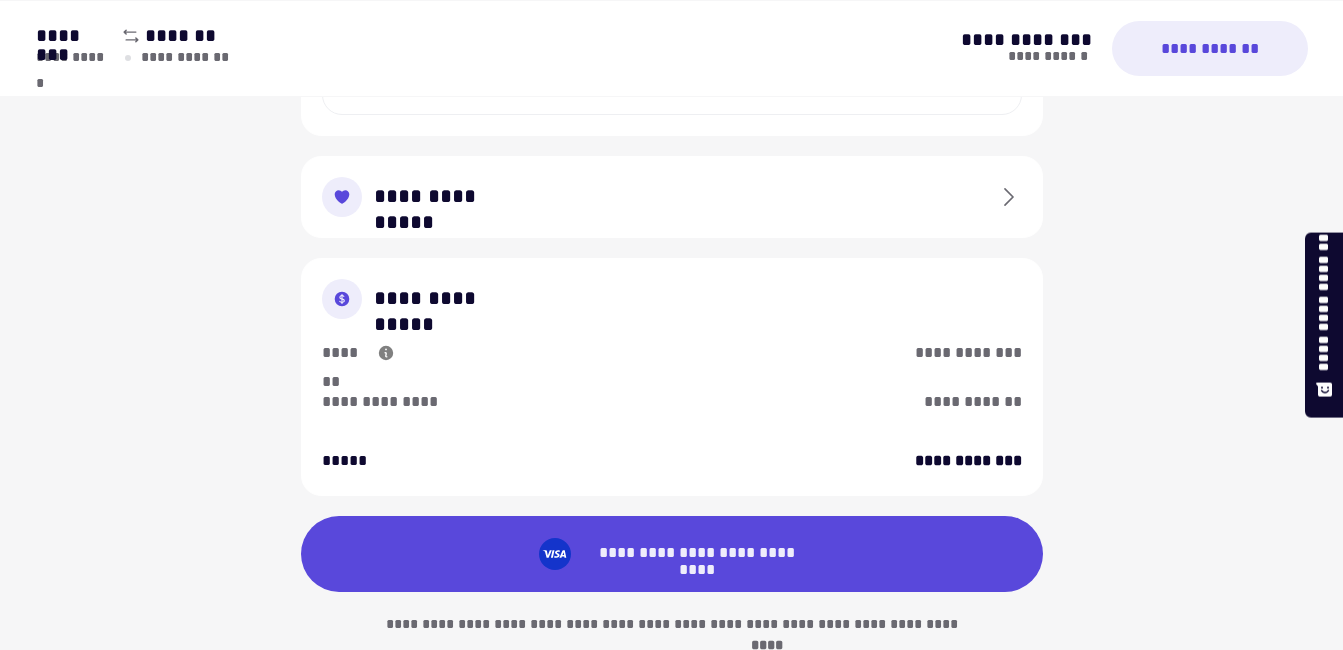 scroll, scrollTop: 2258, scrollLeft: 0, axis: vertical 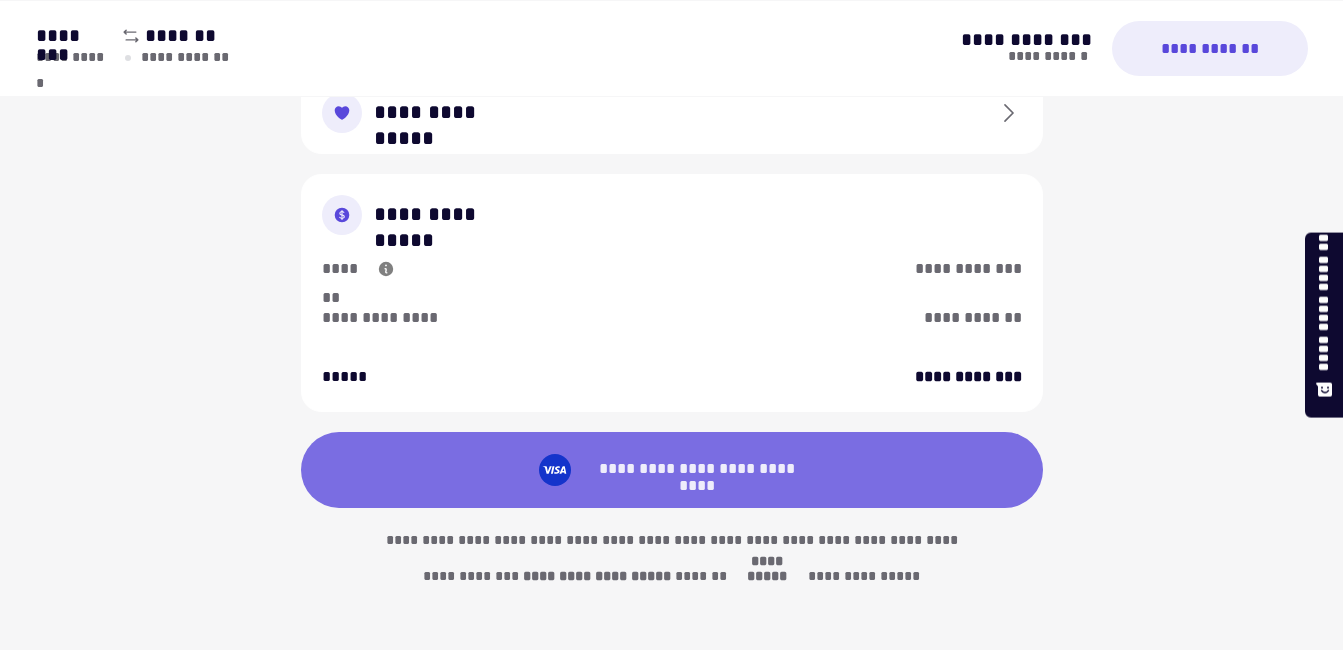 click on "**********" at bounding box center (697, 470) 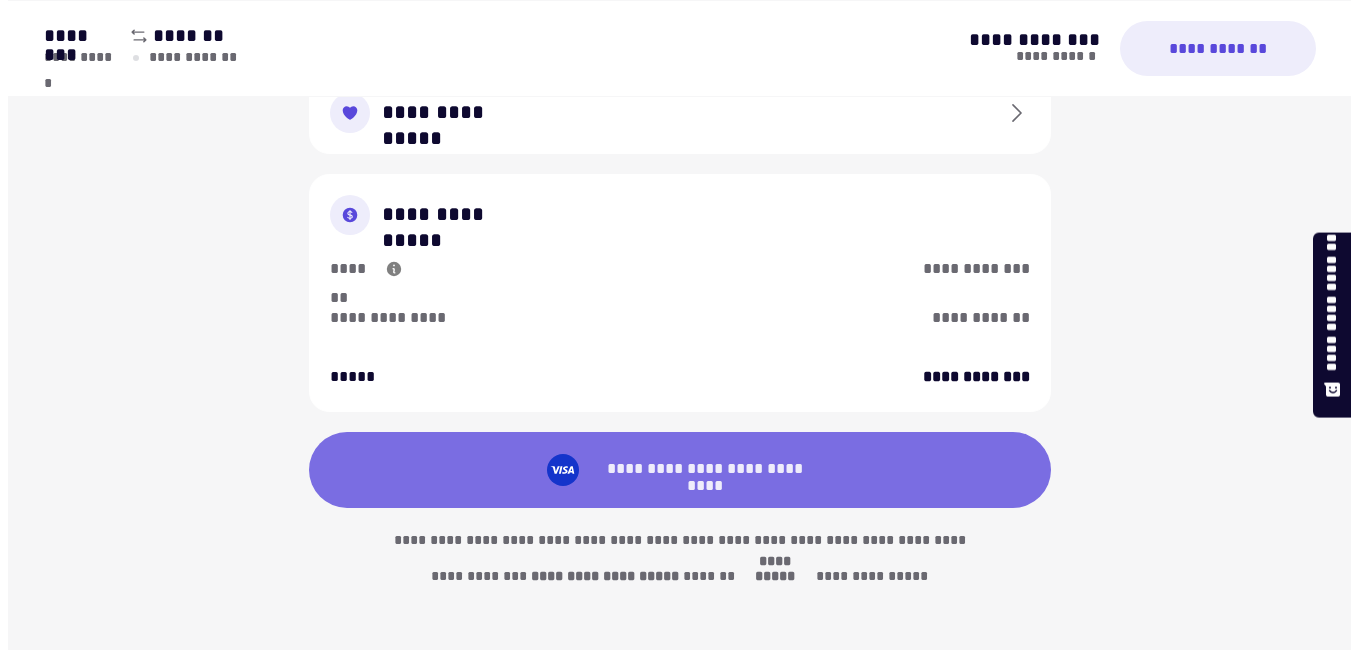scroll, scrollTop: 2250, scrollLeft: 0, axis: vertical 